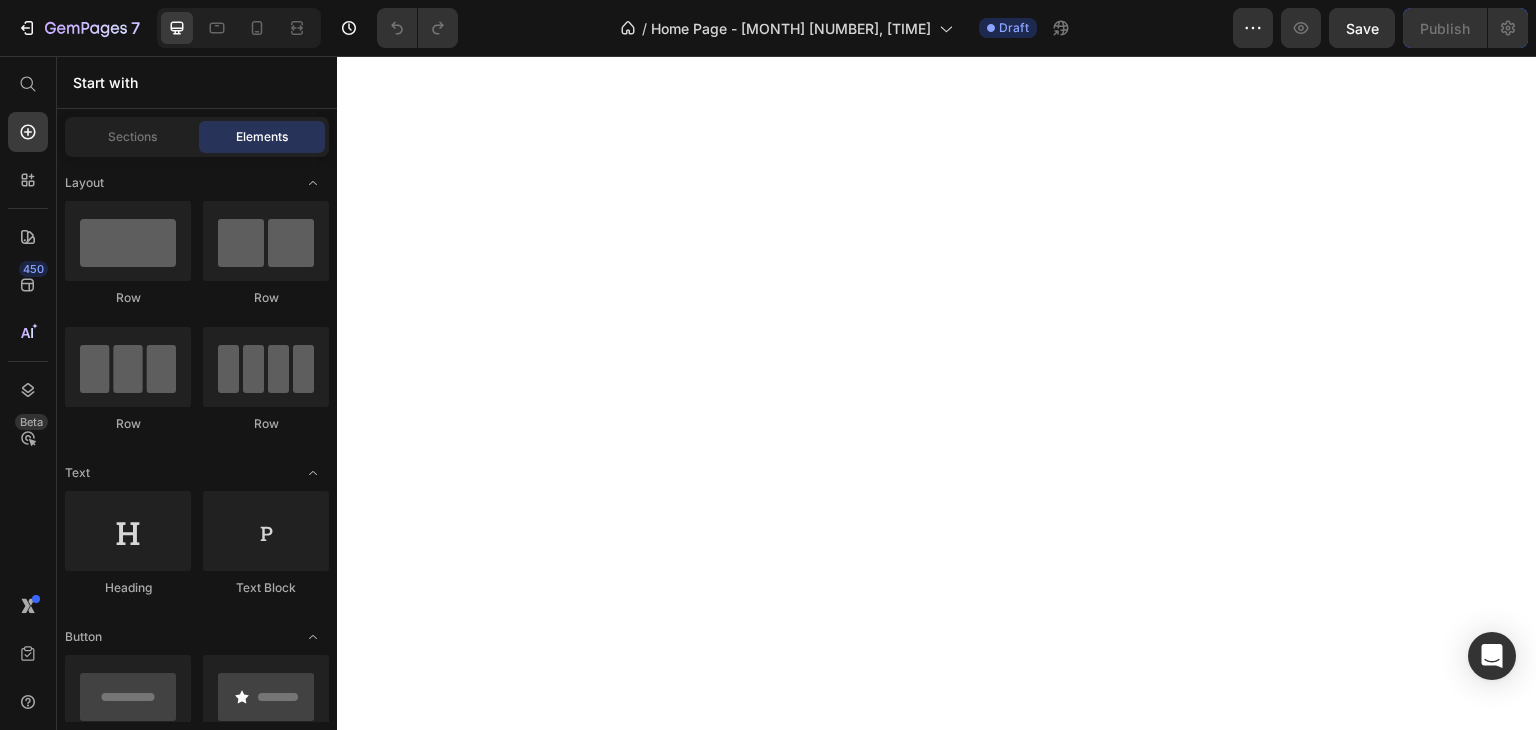 scroll, scrollTop: 0, scrollLeft: 0, axis: both 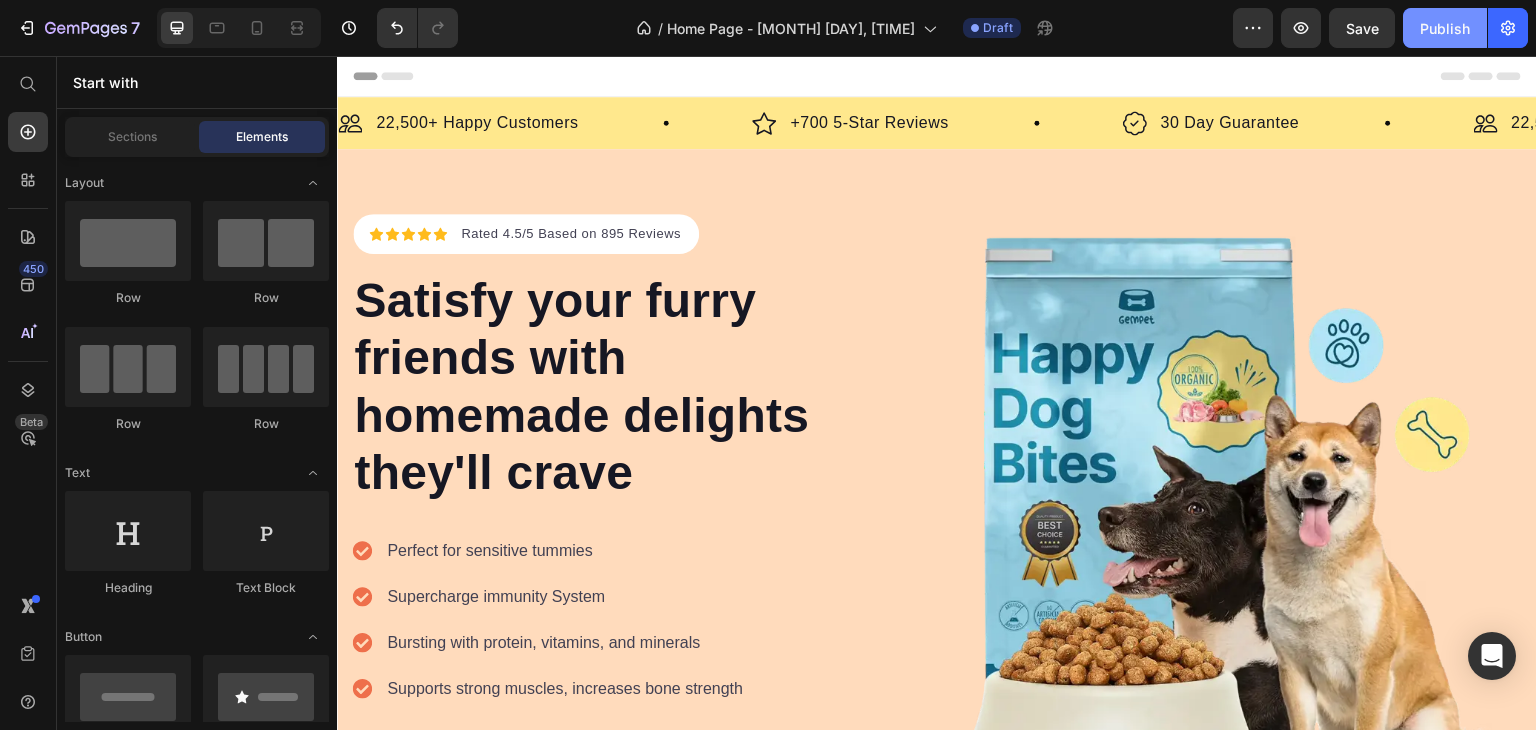 click on "Publish" at bounding box center (1445, 28) 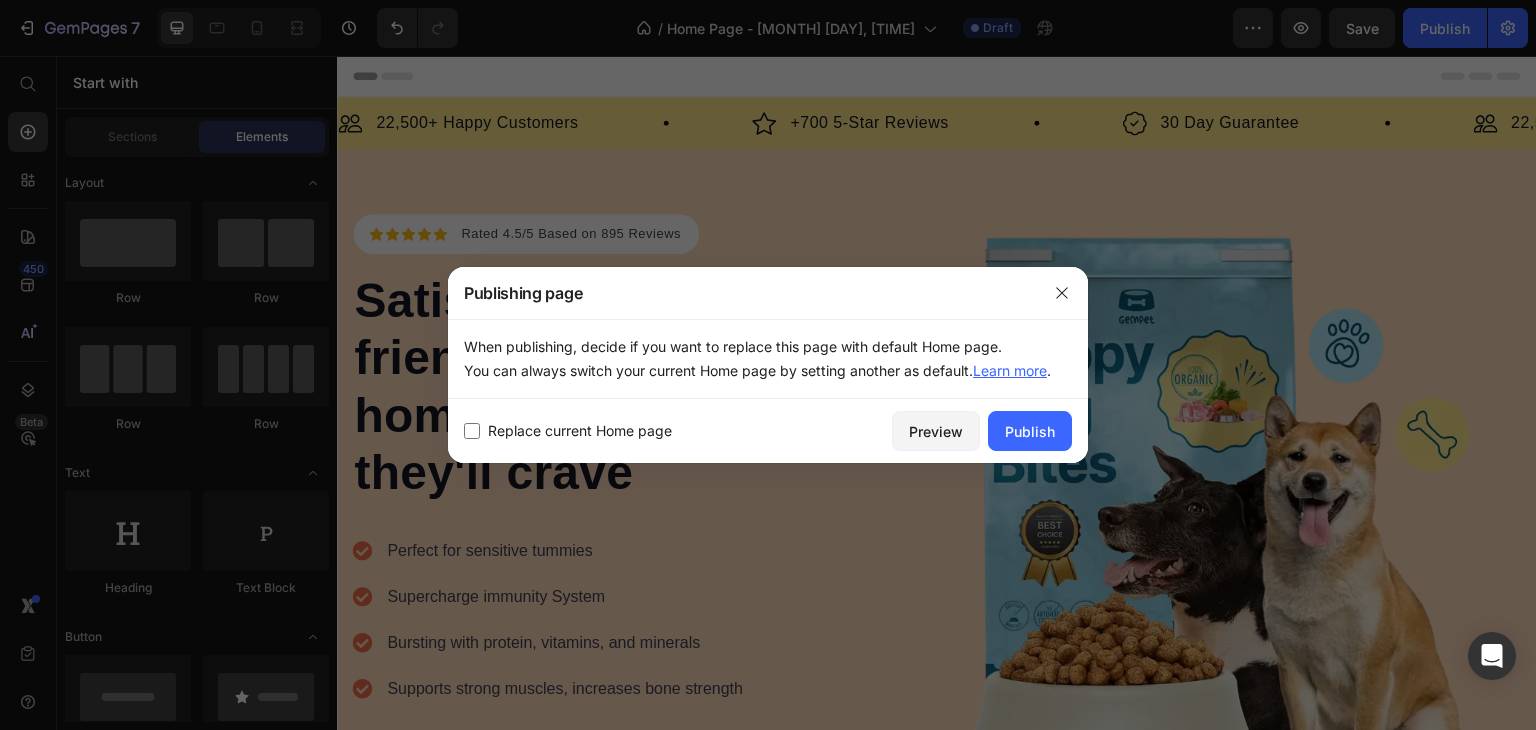 click on "Replace current Home page" at bounding box center (580, 431) 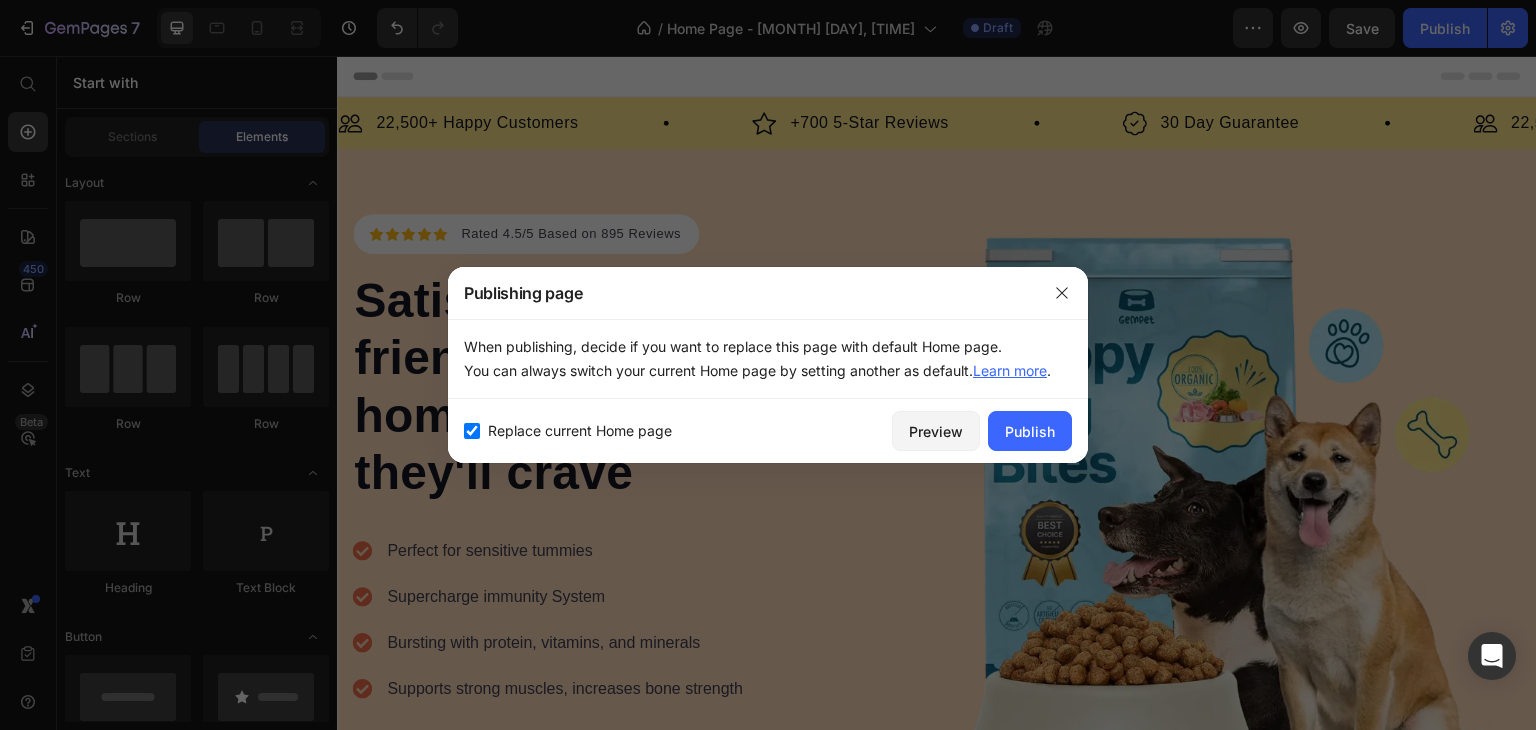 click on "Replace current Home page" at bounding box center [580, 431] 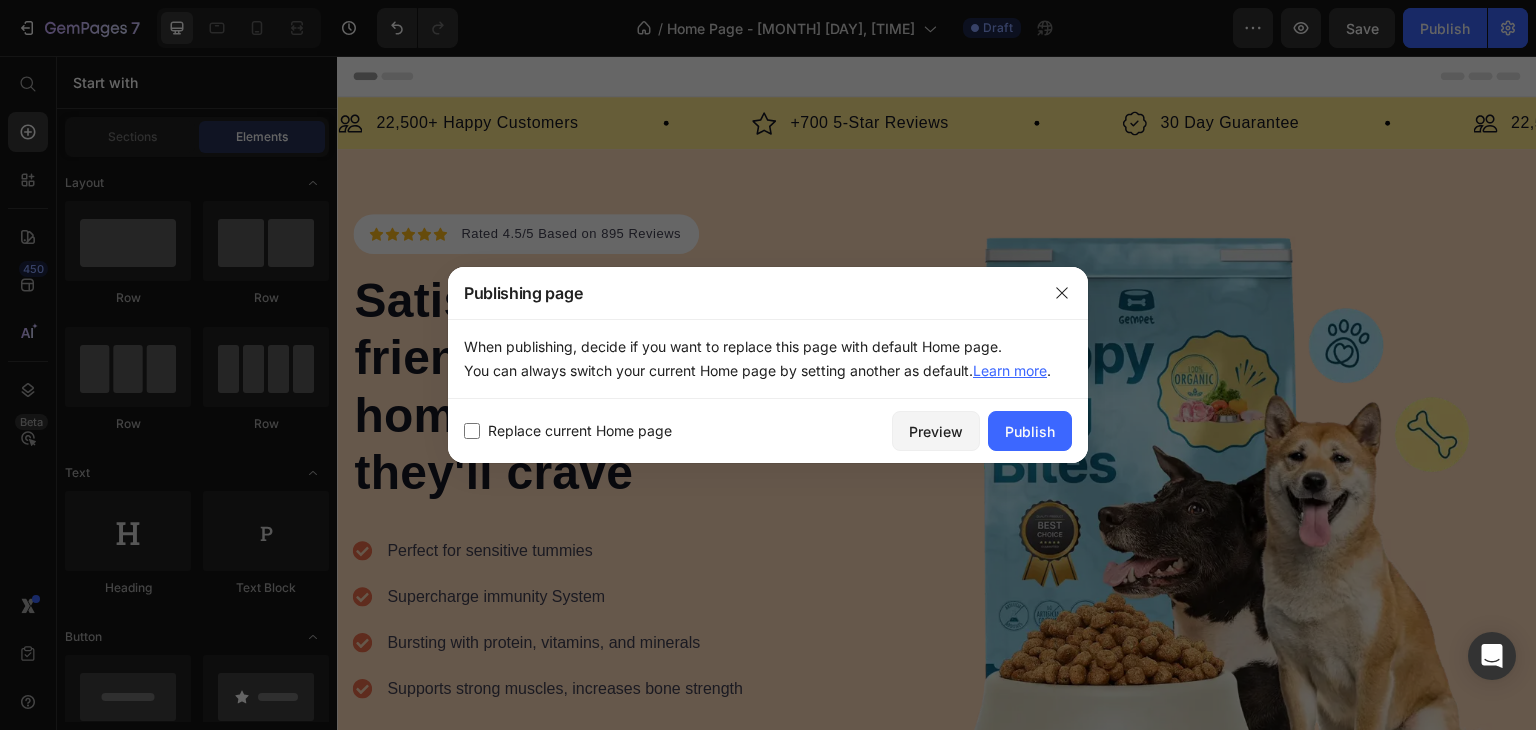 checkbox on "false" 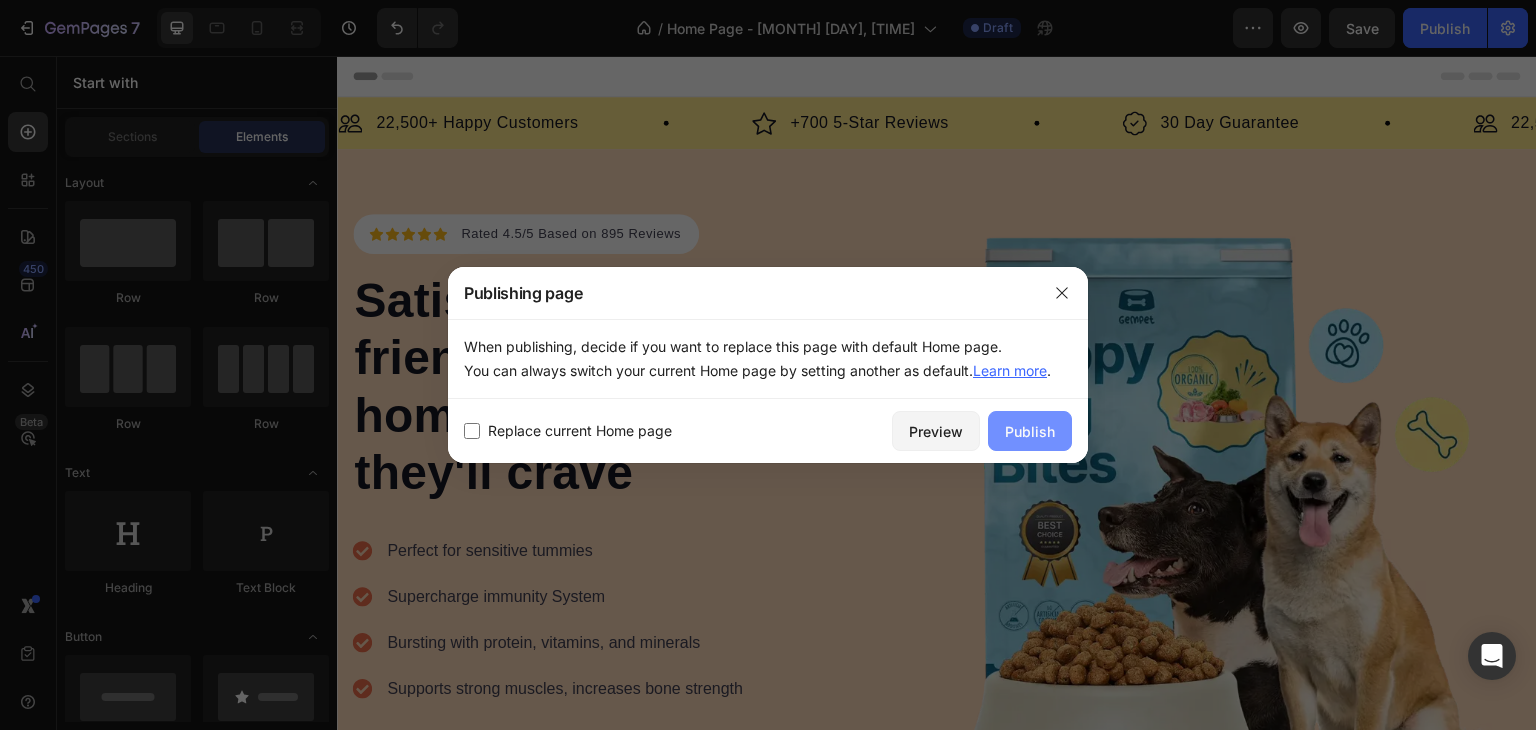 click on "Publish" at bounding box center [1030, 431] 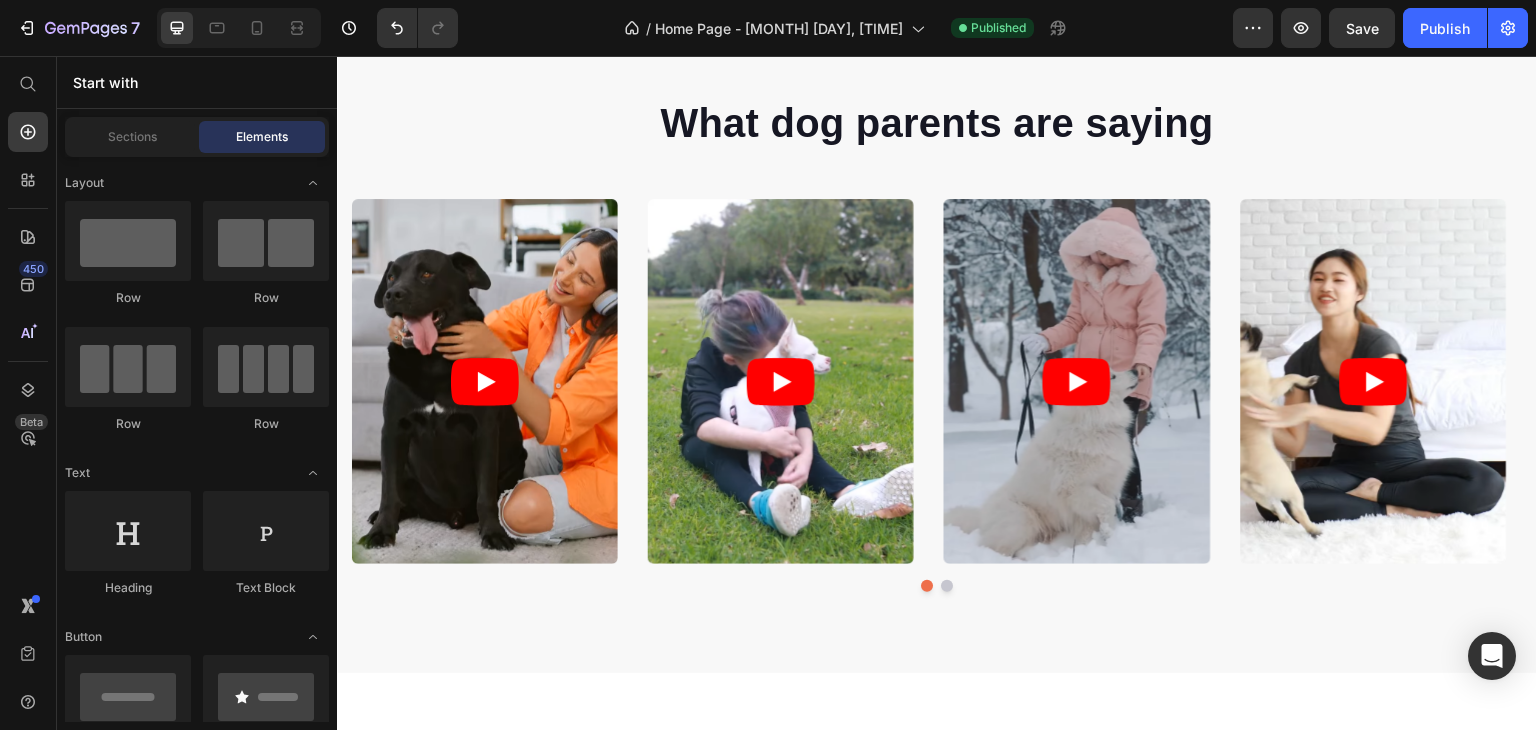 scroll, scrollTop: 0, scrollLeft: 0, axis: both 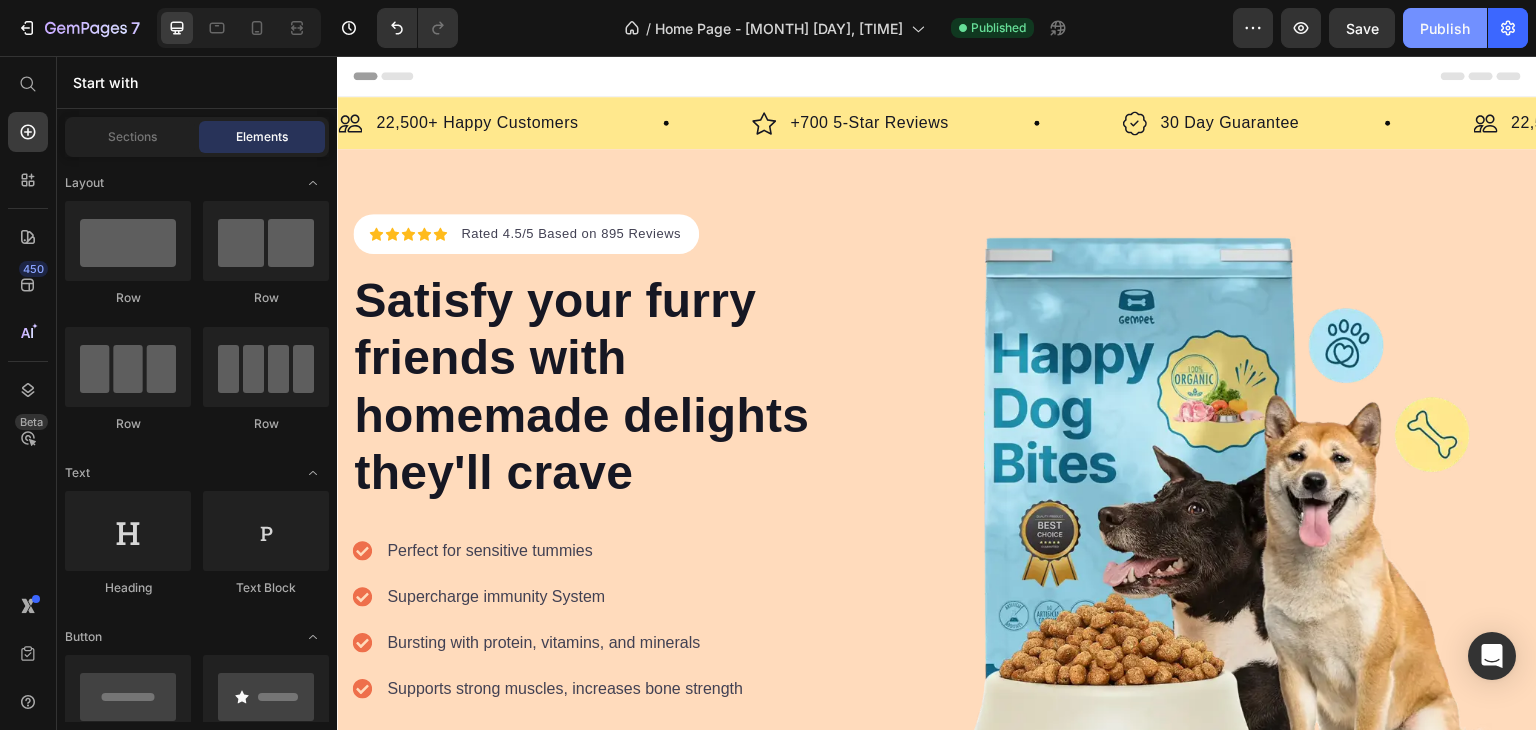 click on "Publish" at bounding box center [1445, 28] 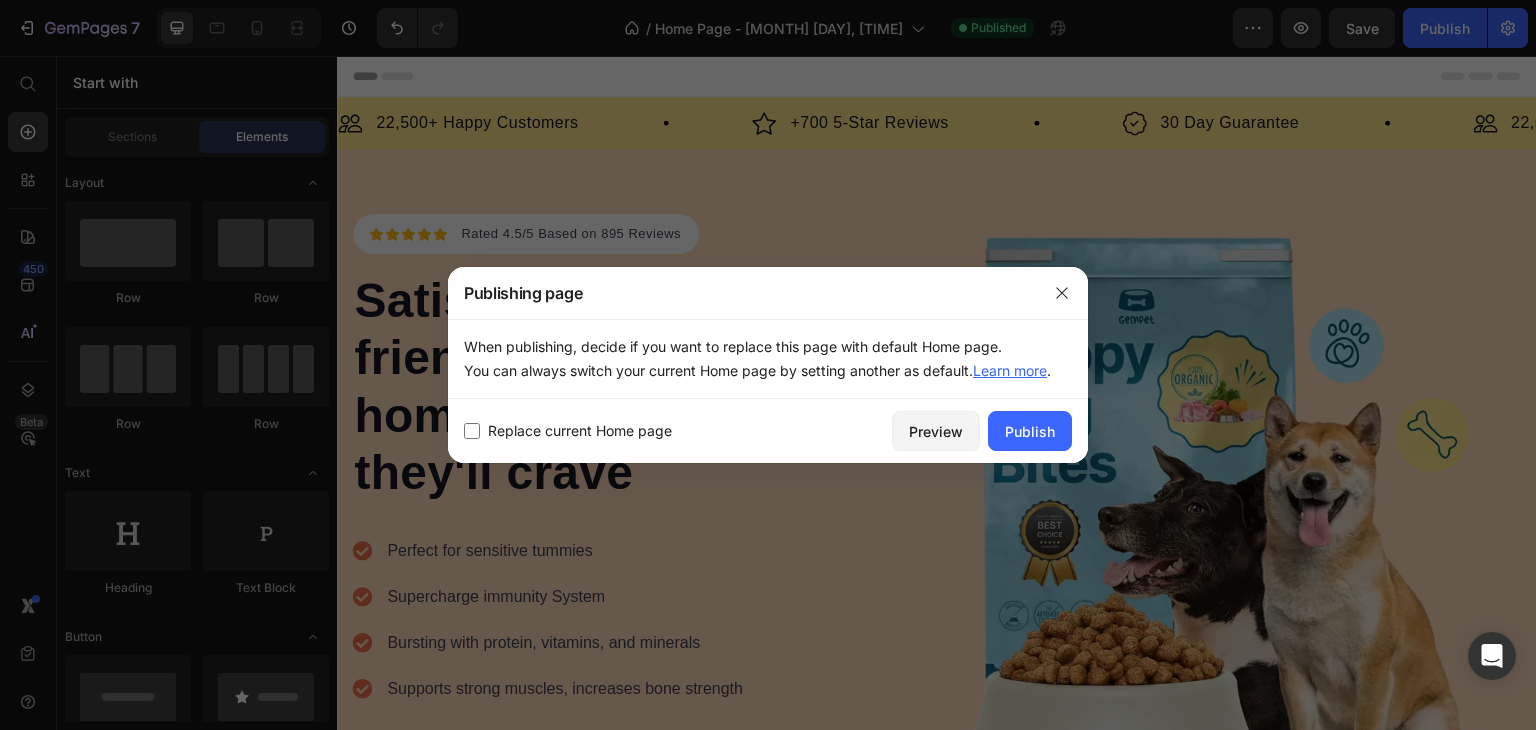 click on "Replace current Home page" at bounding box center [580, 431] 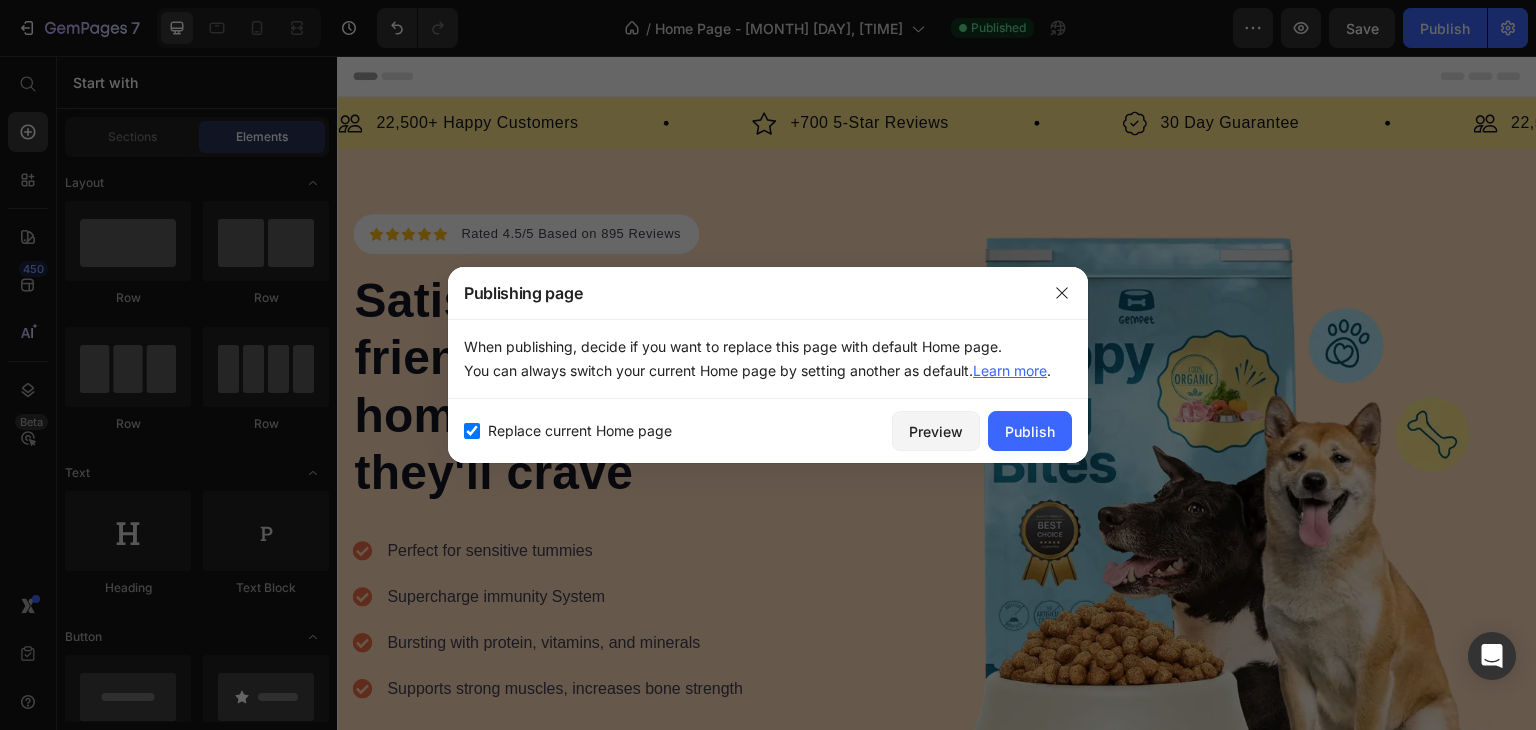 checkbox on "true" 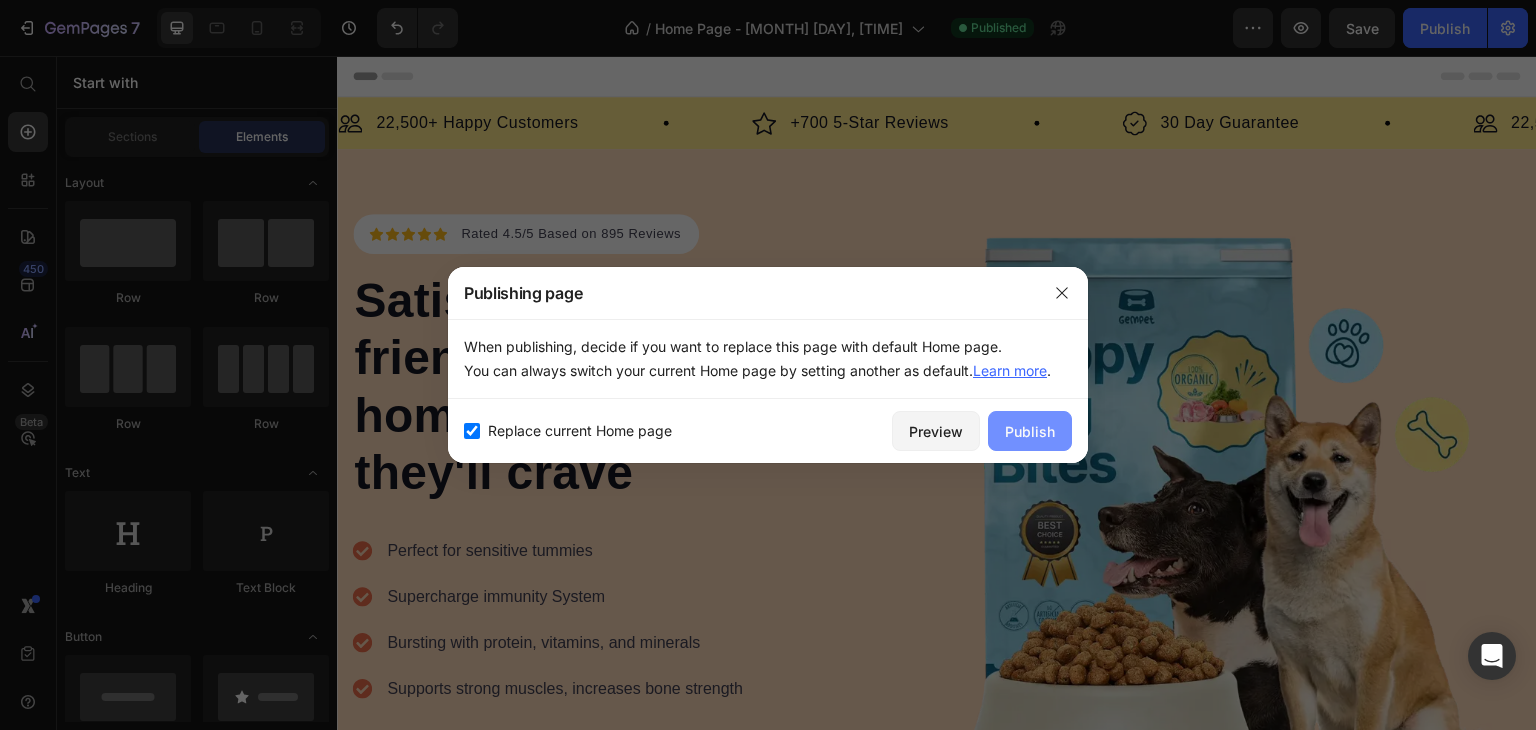 click on "Publish" at bounding box center [1030, 431] 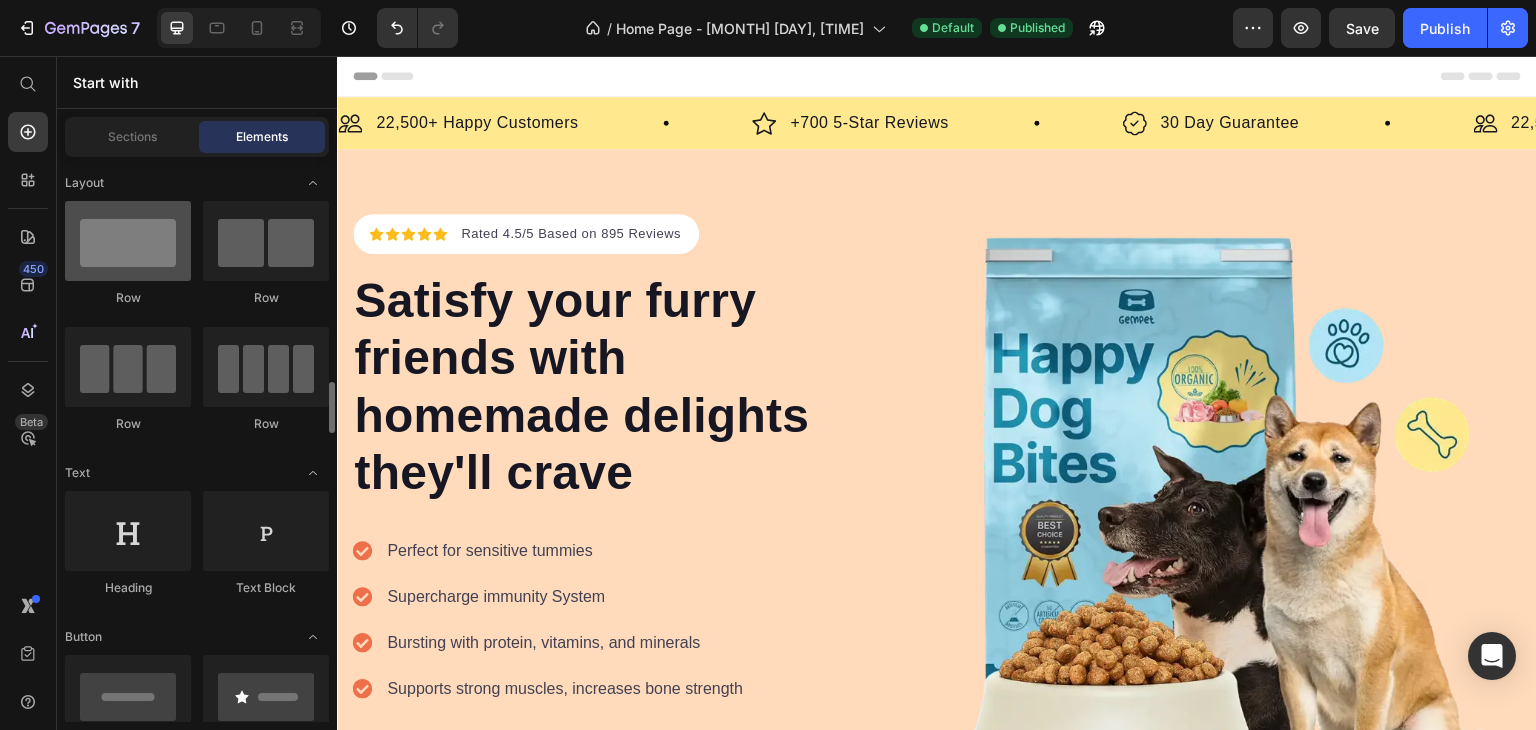 scroll, scrollTop: 278, scrollLeft: 0, axis: vertical 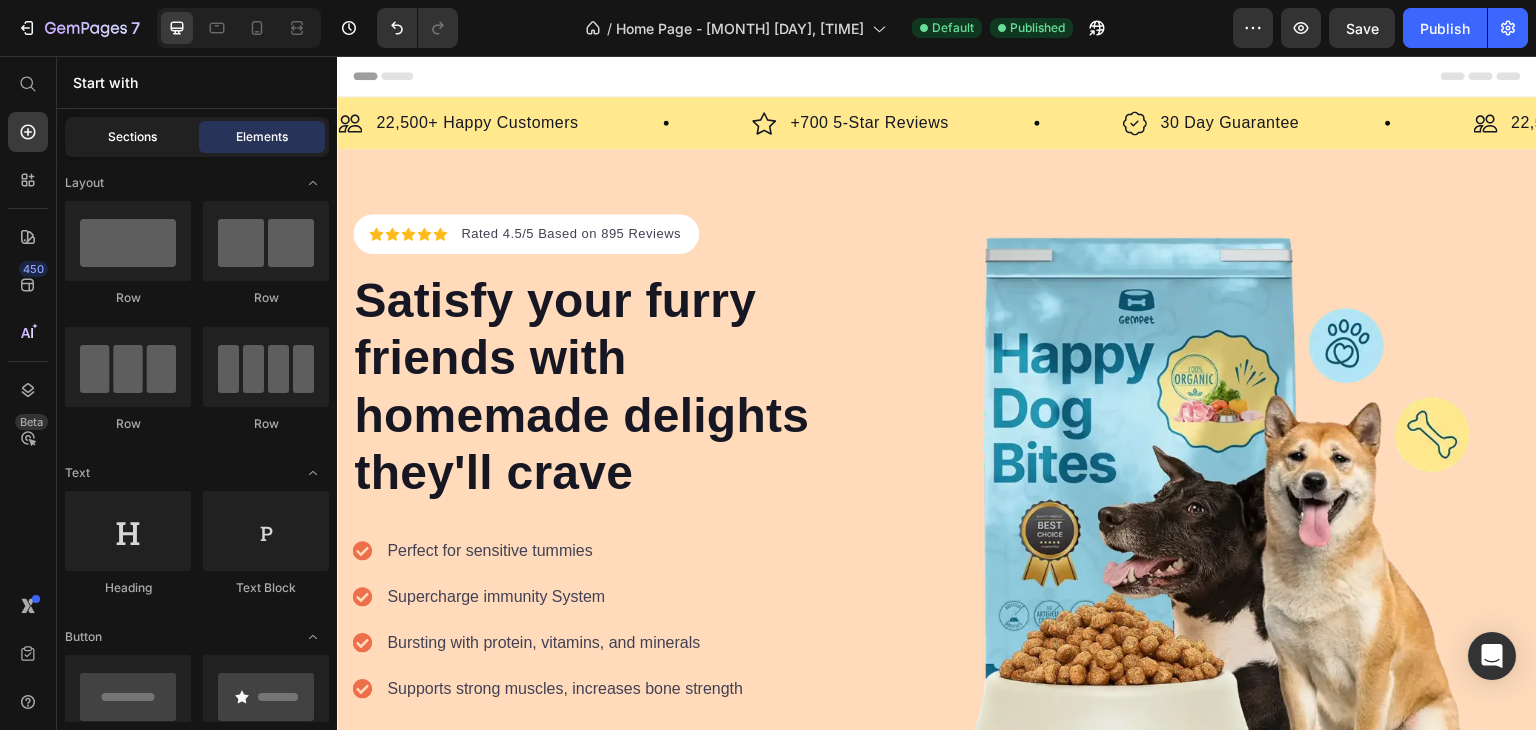 click on "Sections" at bounding box center [132, 137] 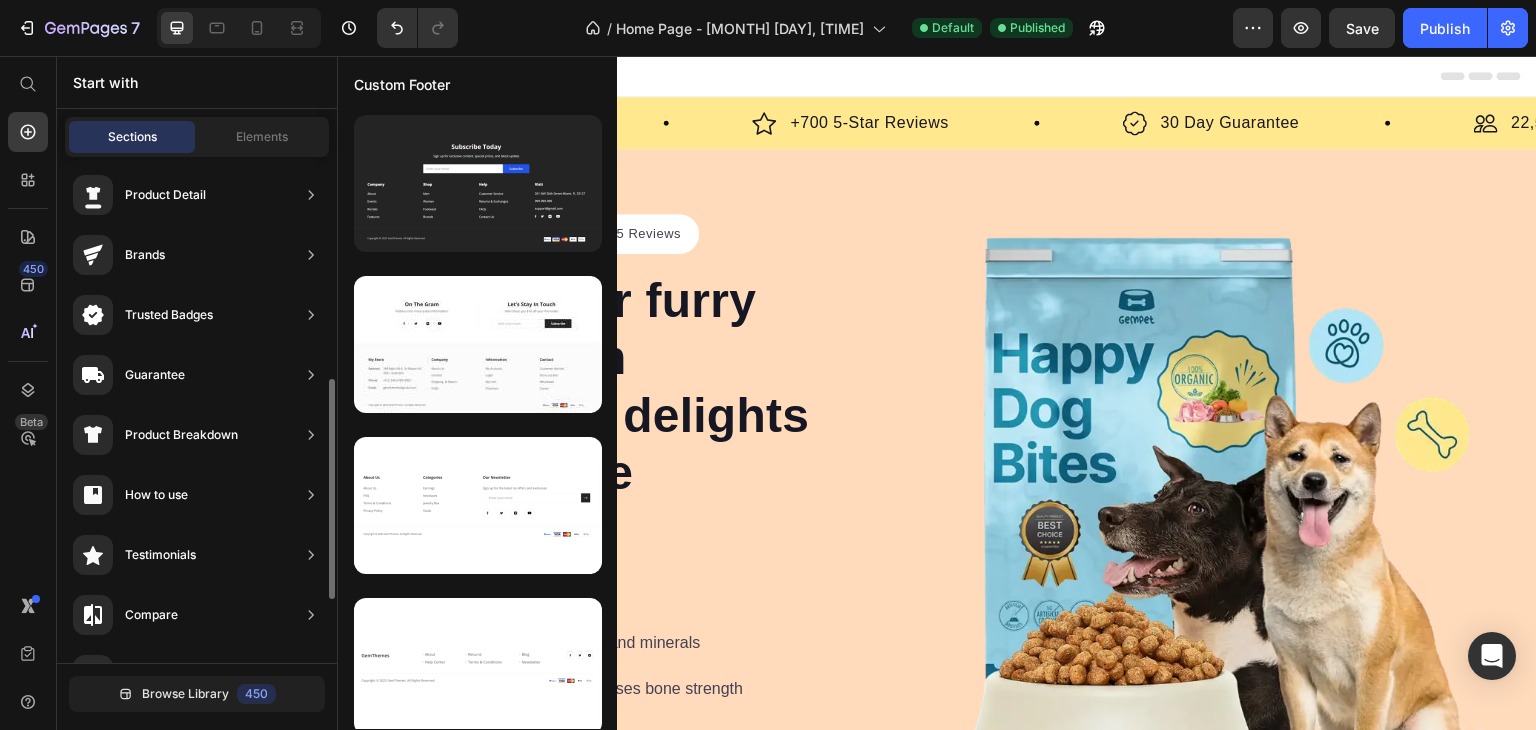 scroll, scrollTop: 0, scrollLeft: 0, axis: both 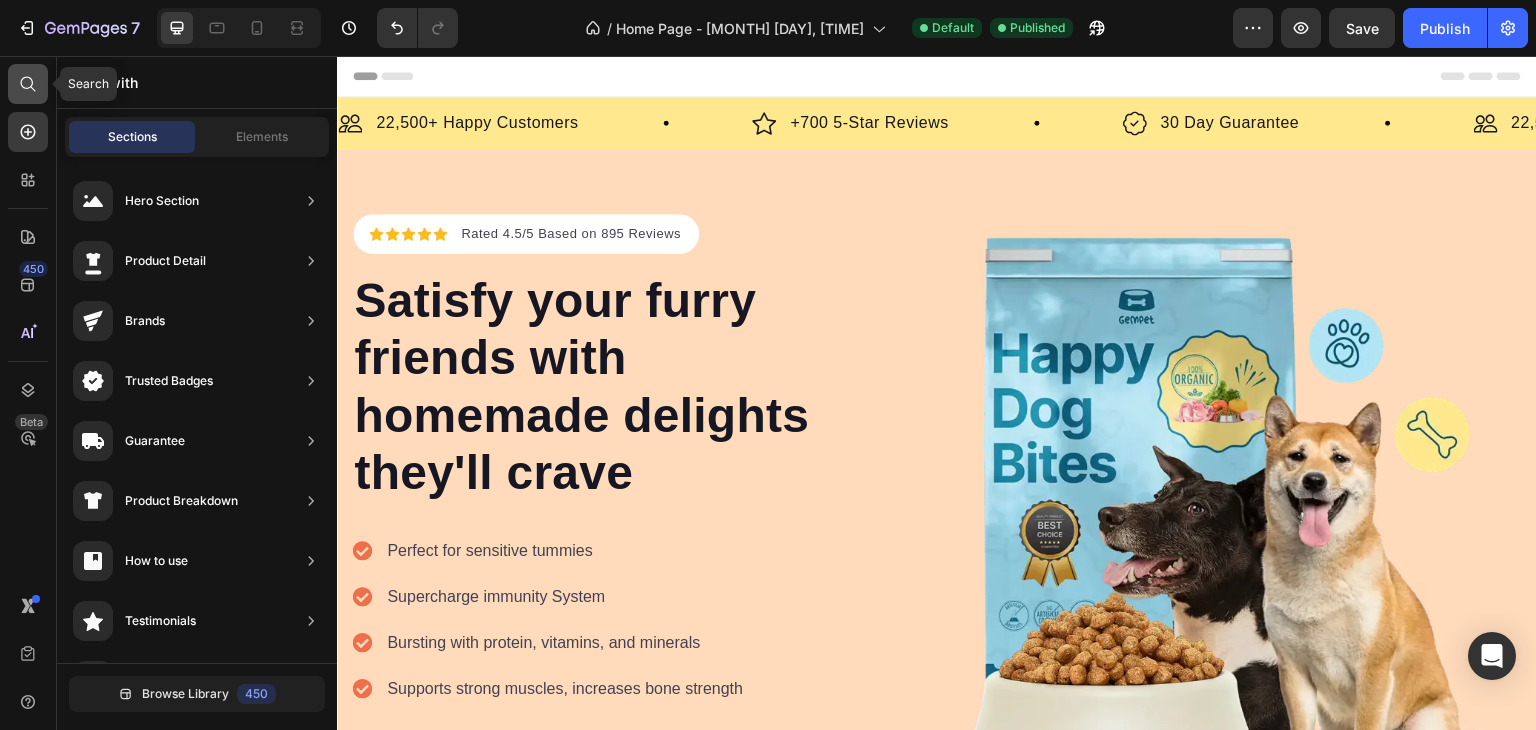click 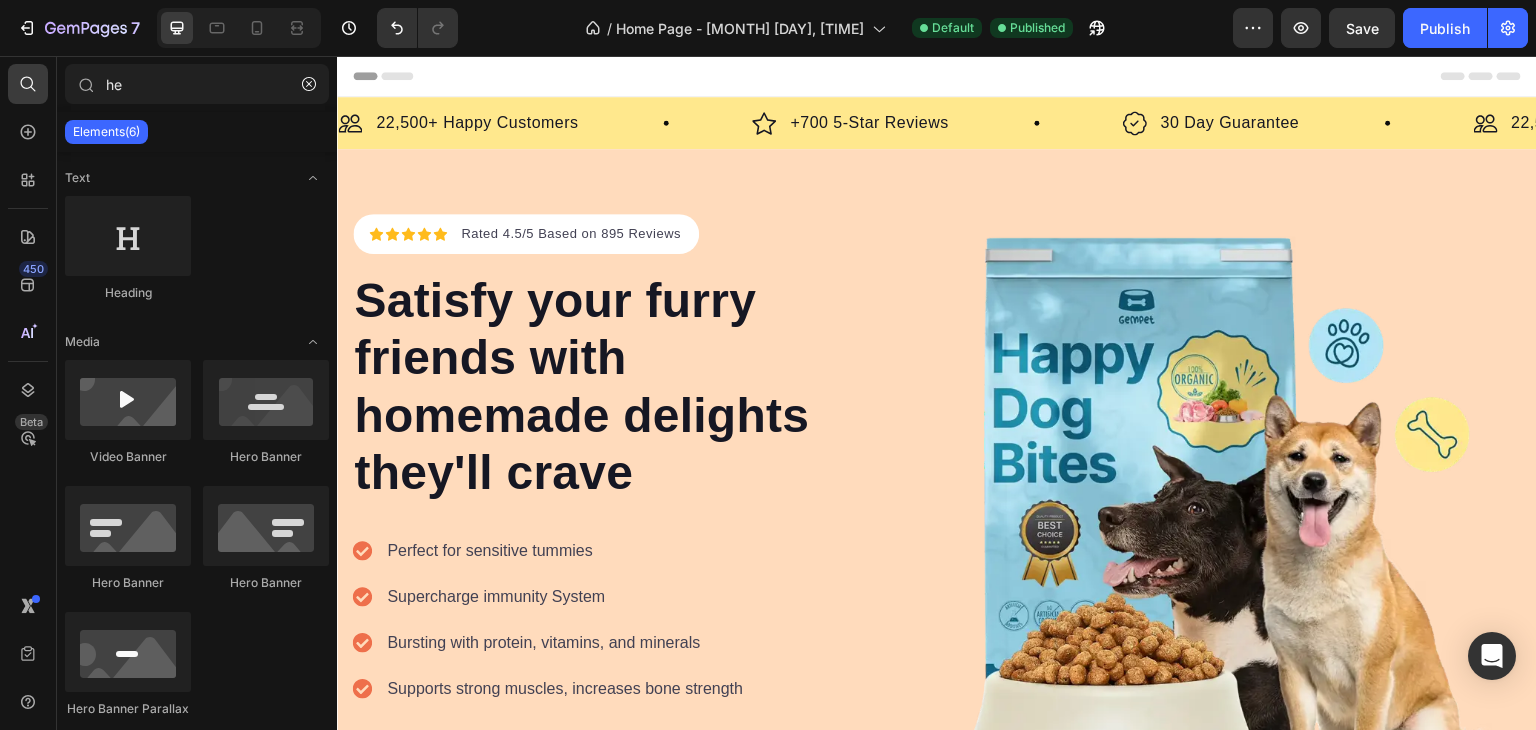 type on "h" 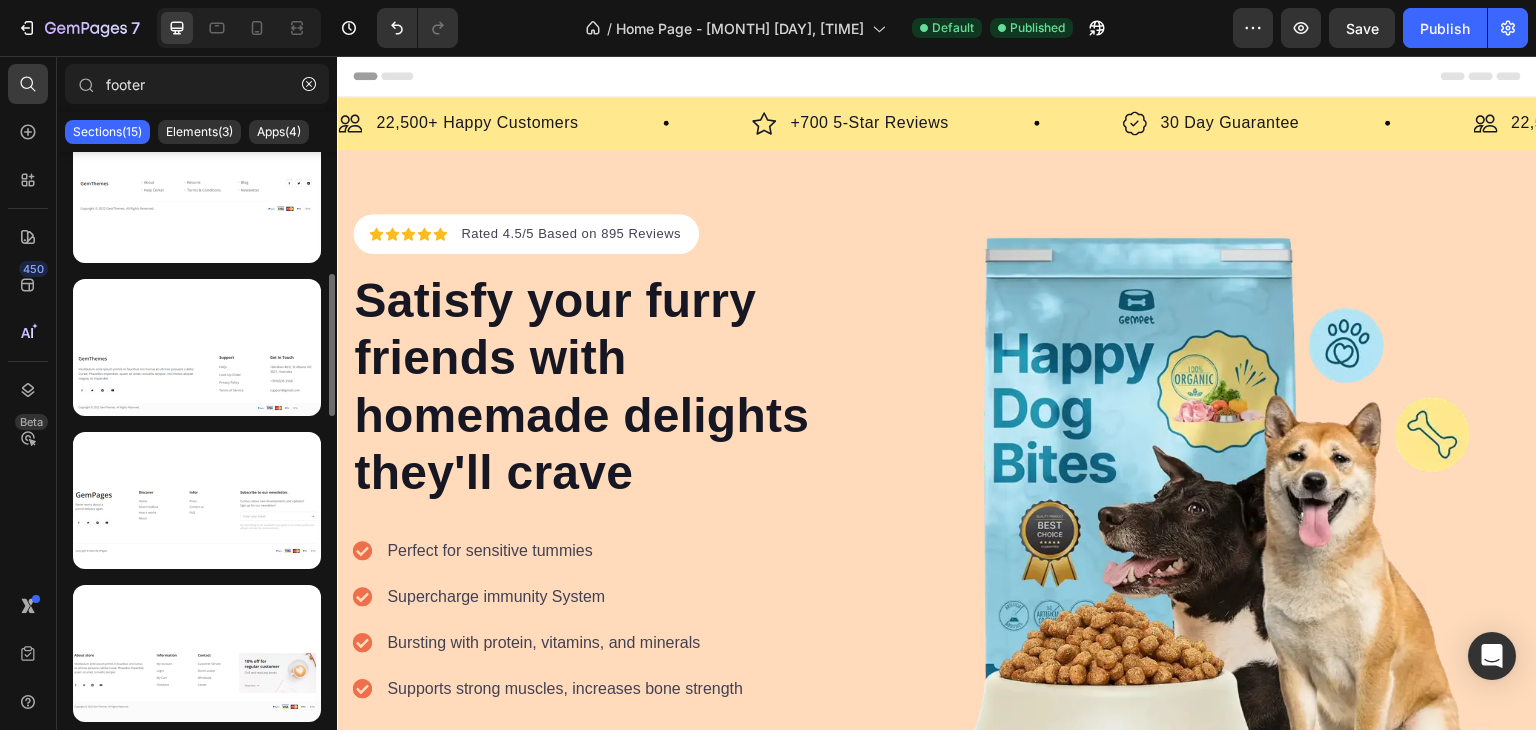 scroll, scrollTop: 0, scrollLeft: 0, axis: both 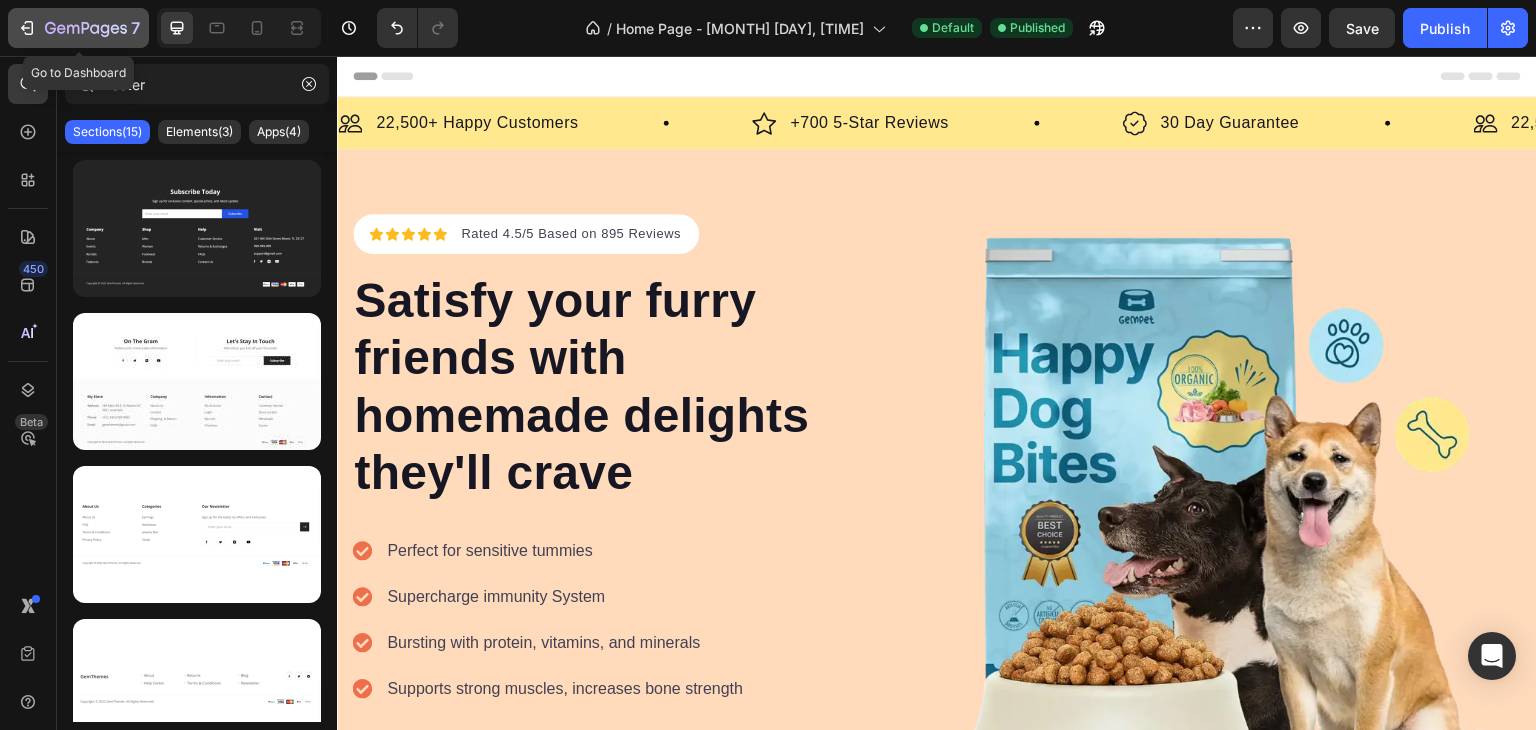 type on "footer" 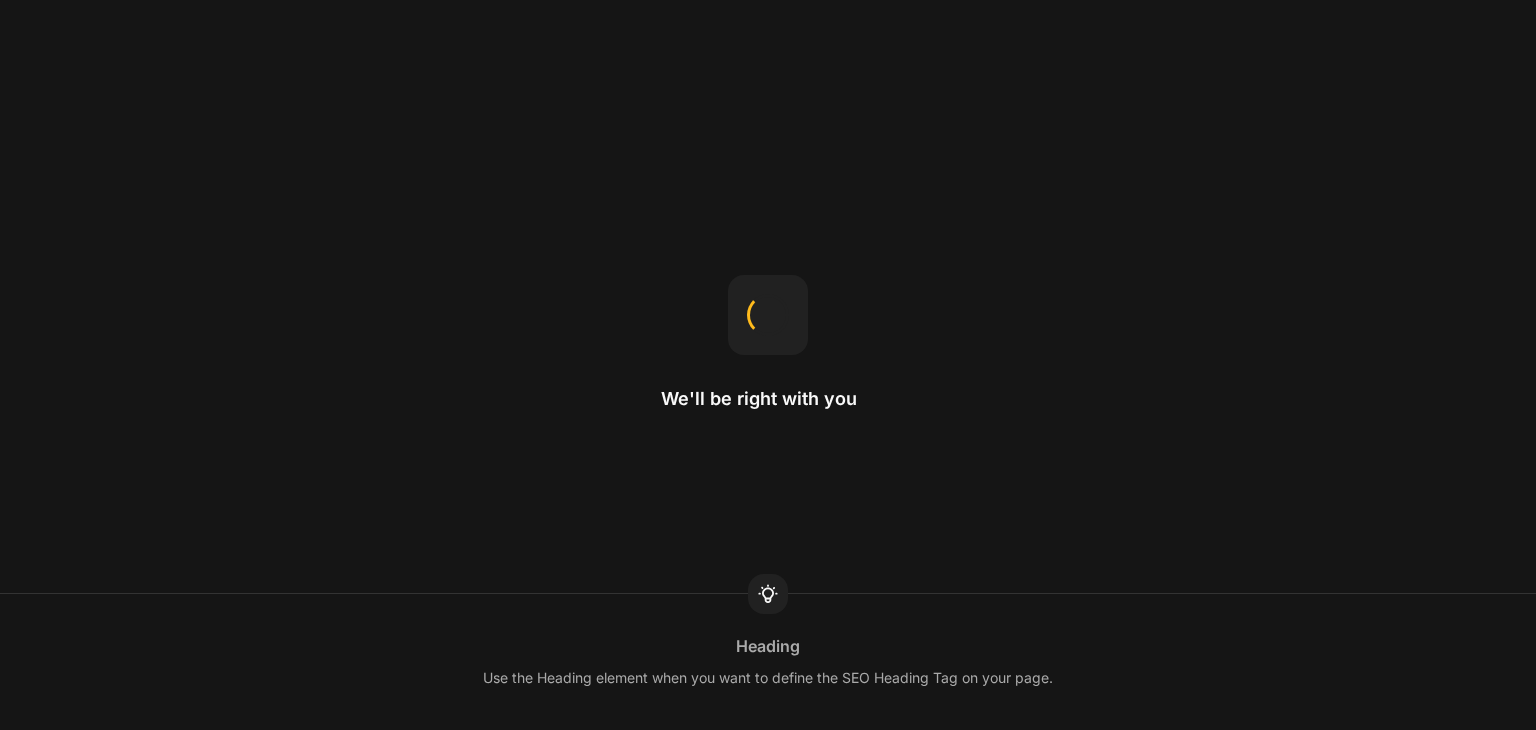 scroll, scrollTop: 0, scrollLeft: 0, axis: both 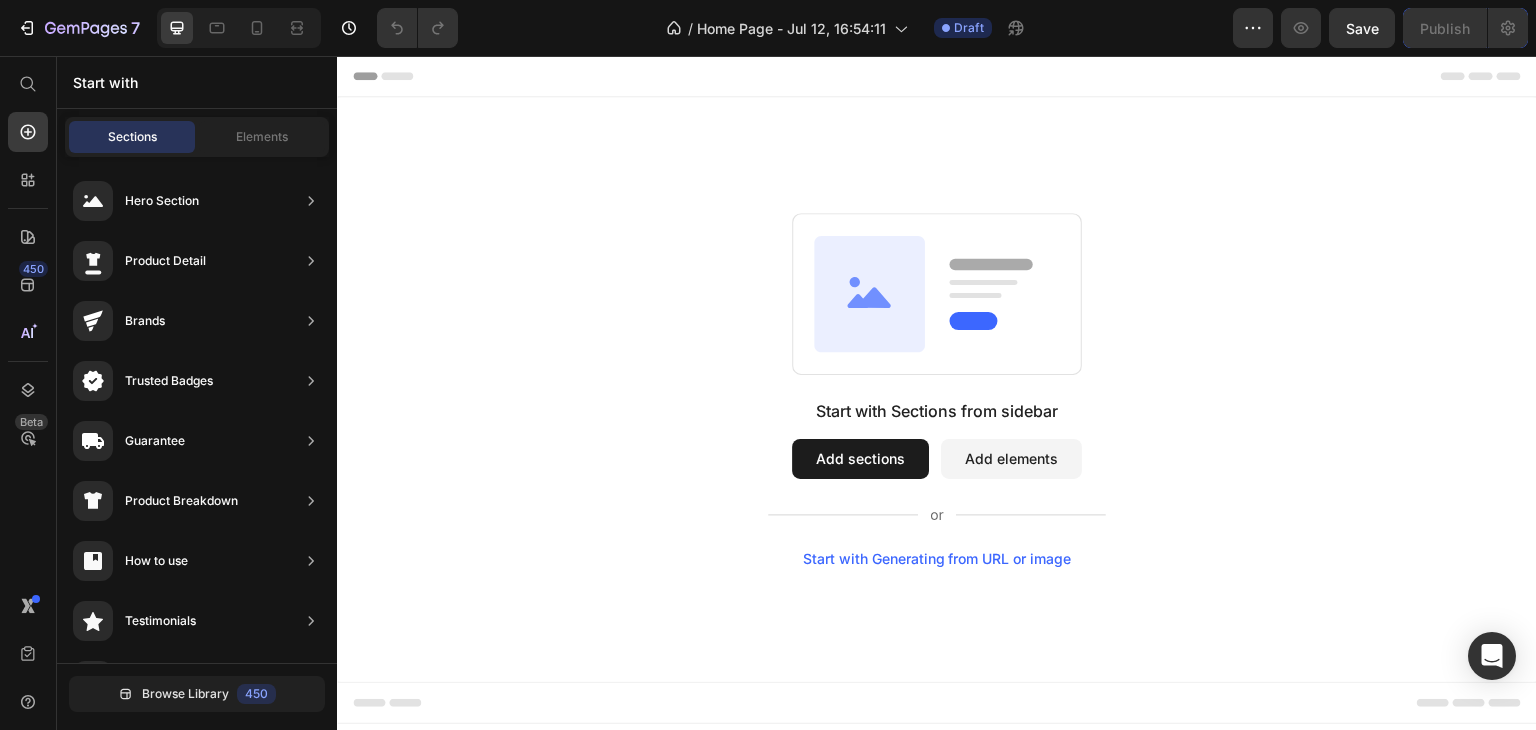click on "Start with Sections from sidebar Add sections Add elements Start with Generating from URL or image" at bounding box center [937, 389] 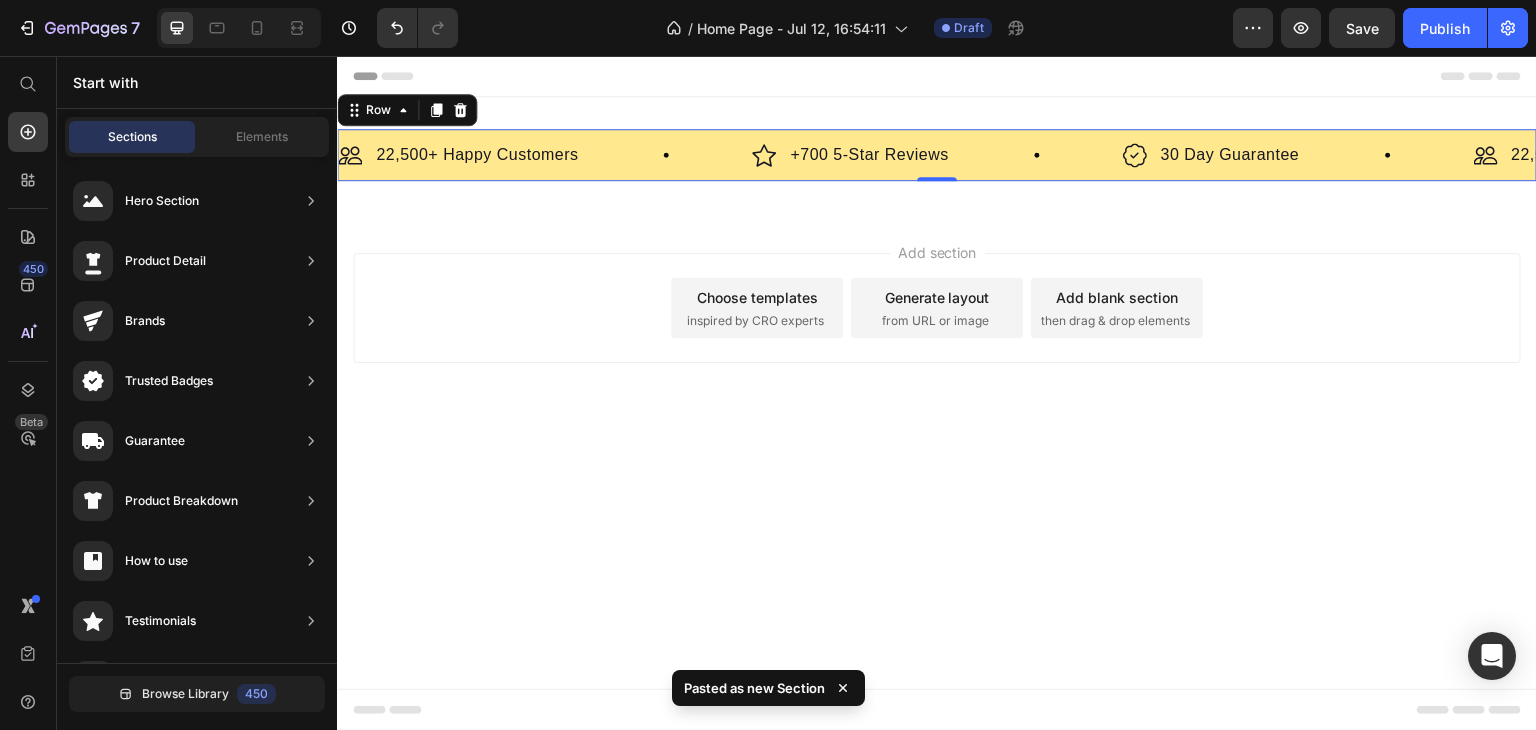 click on "Header" at bounding box center (937, 76) 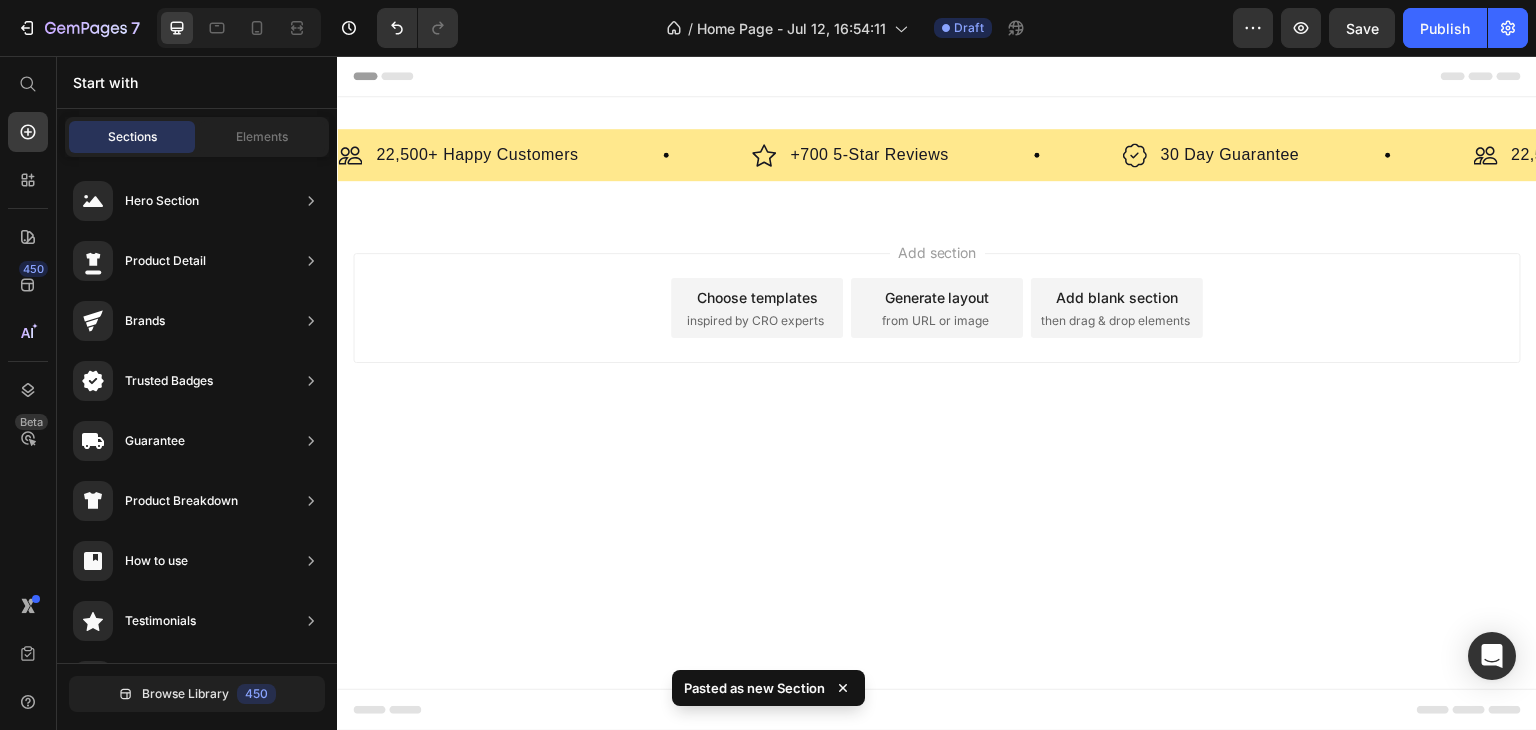 click 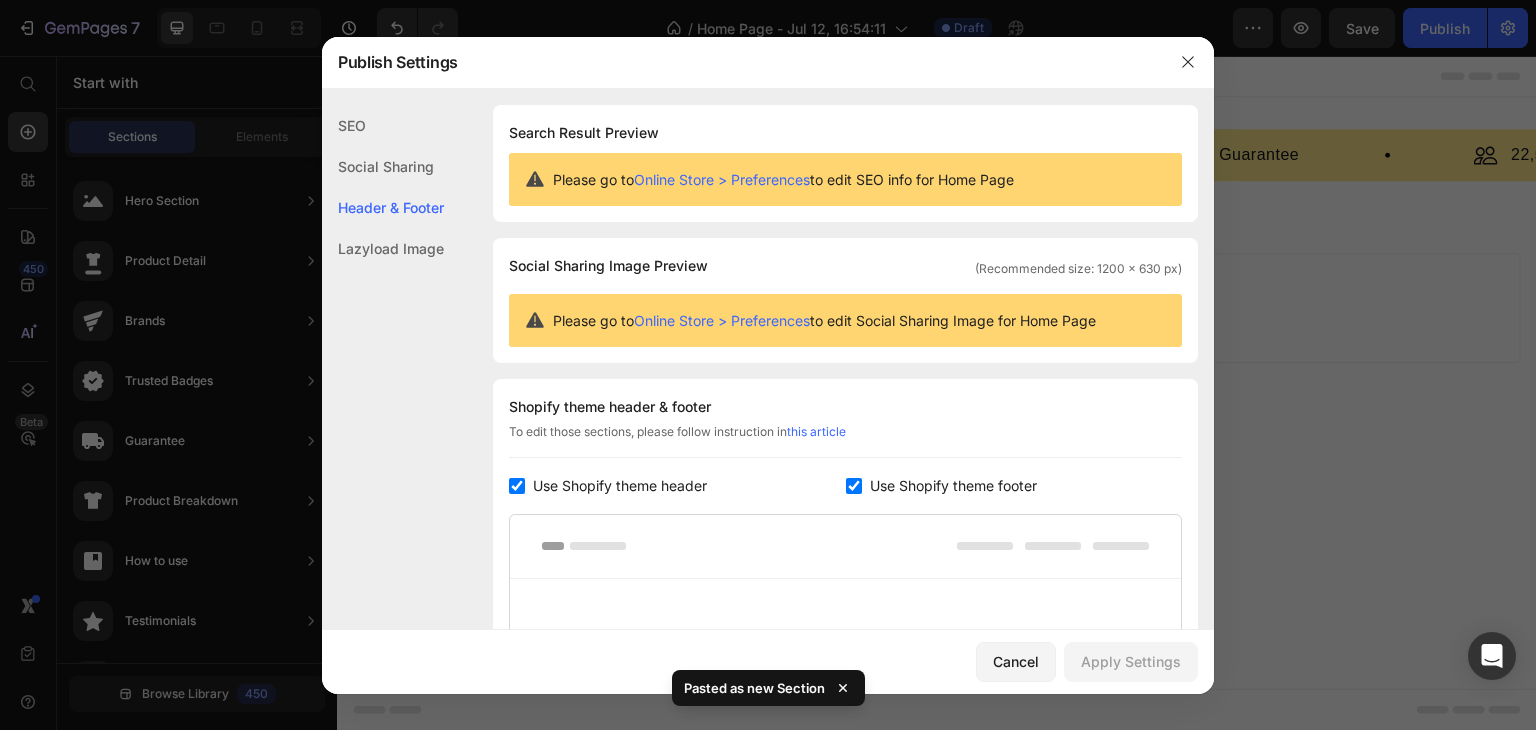 scroll, scrollTop: 270, scrollLeft: 0, axis: vertical 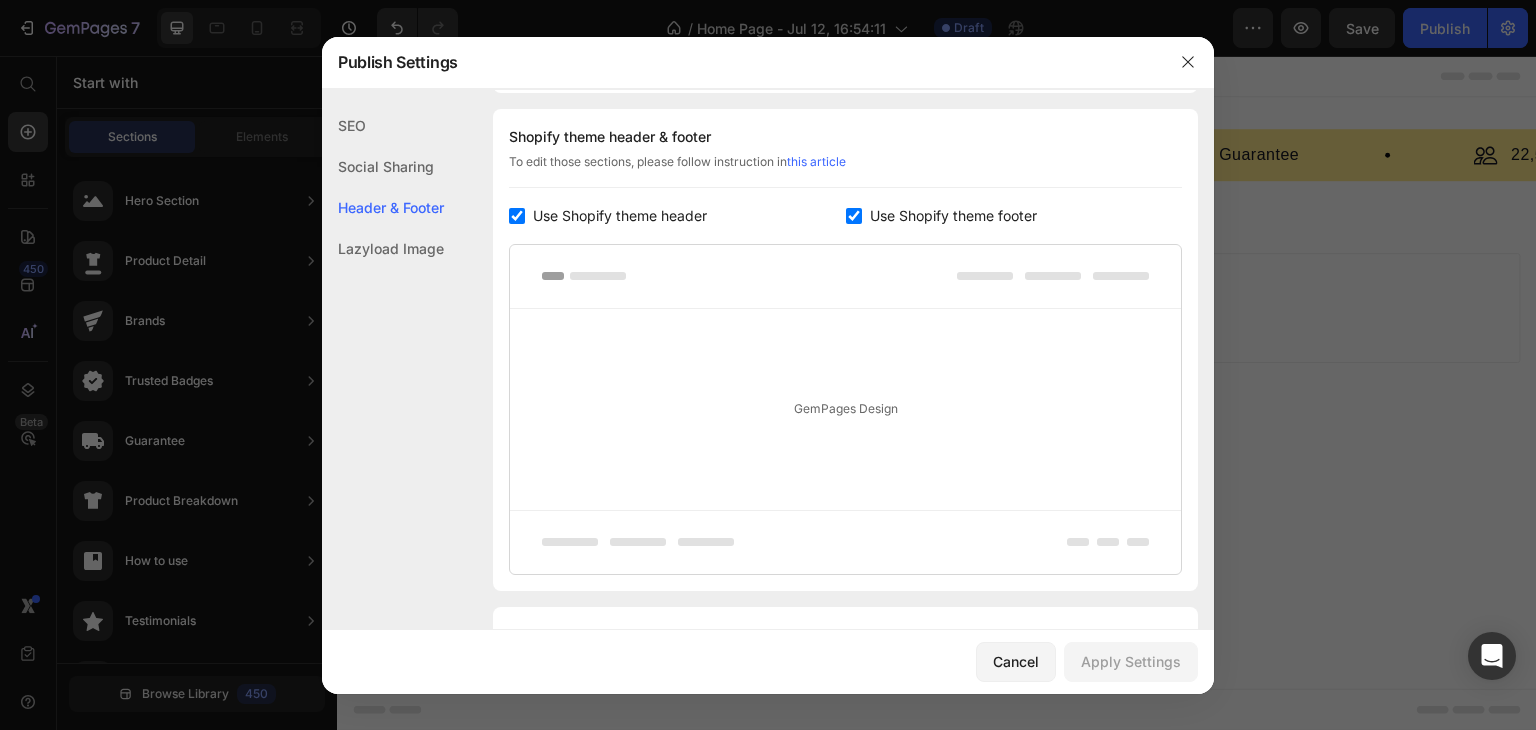 click at bounding box center (854, 216) 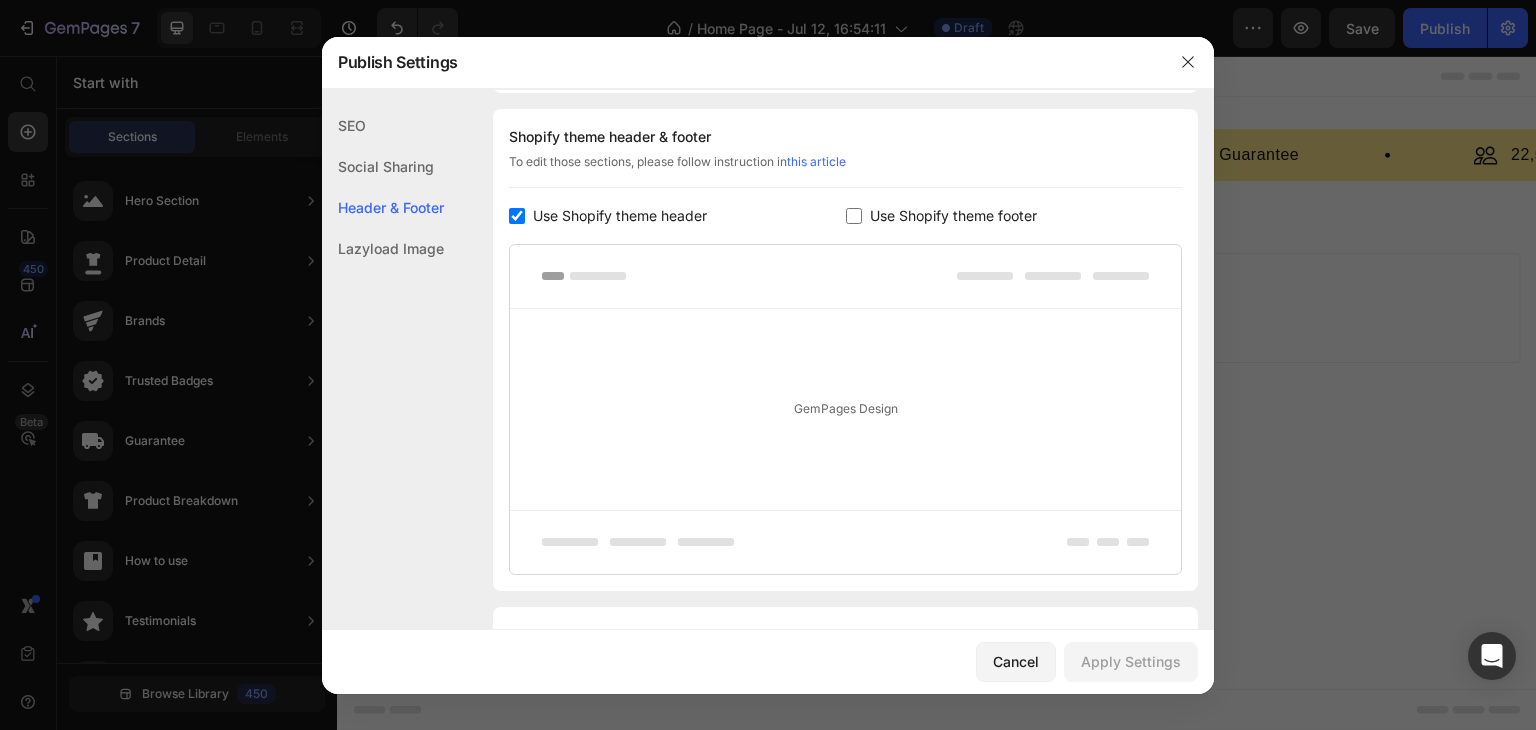 checkbox on "false" 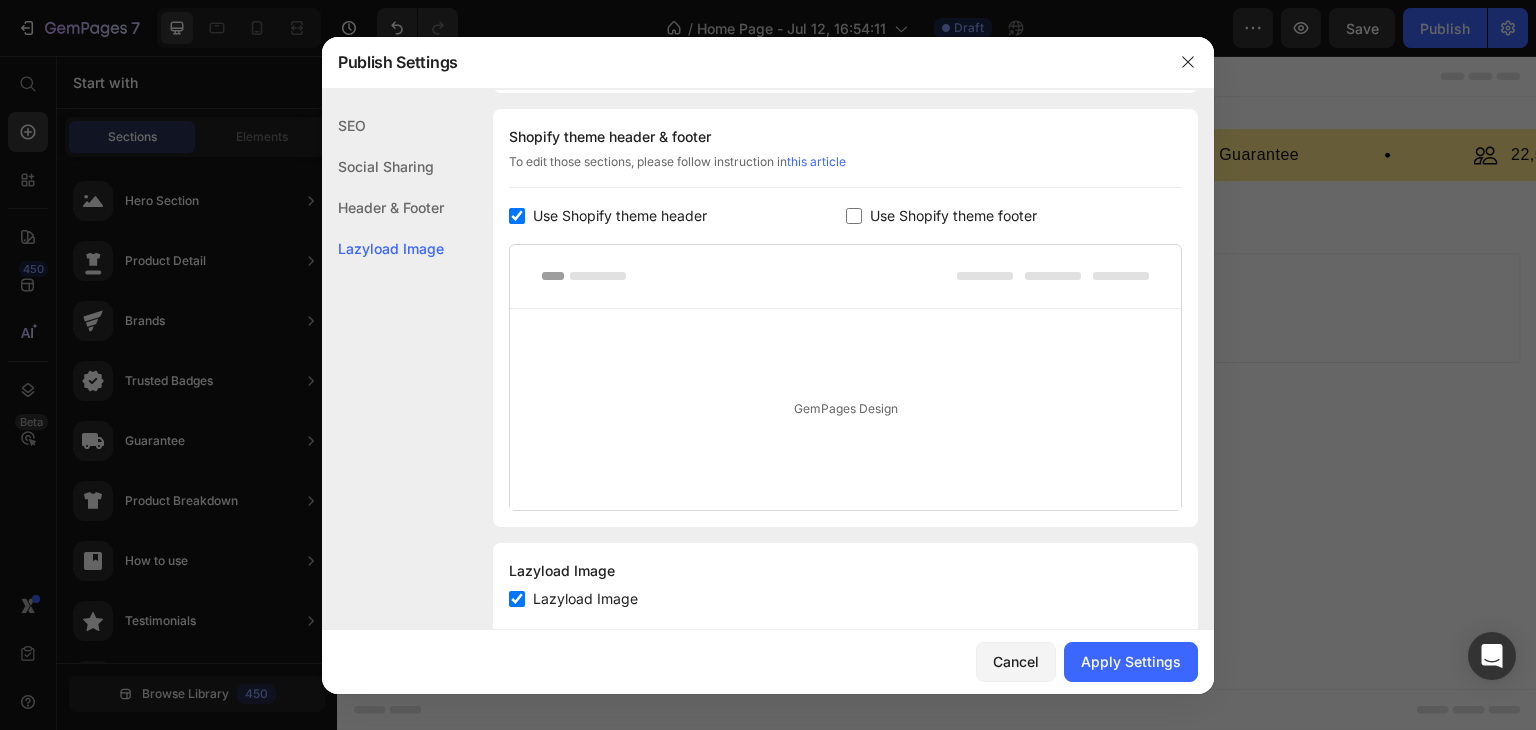click on "Use Shopify theme header" at bounding box center (620, 216) 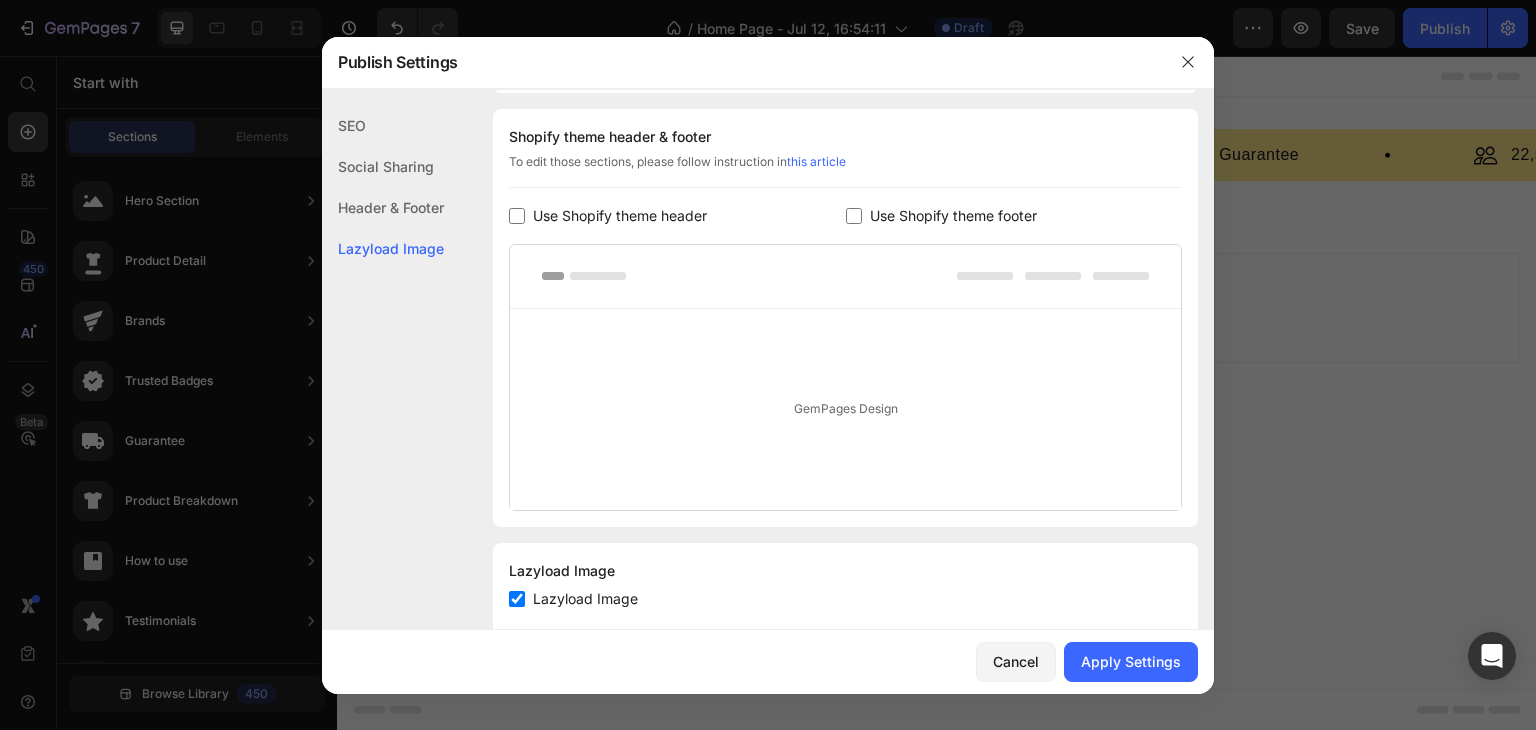 checkbox on "false" 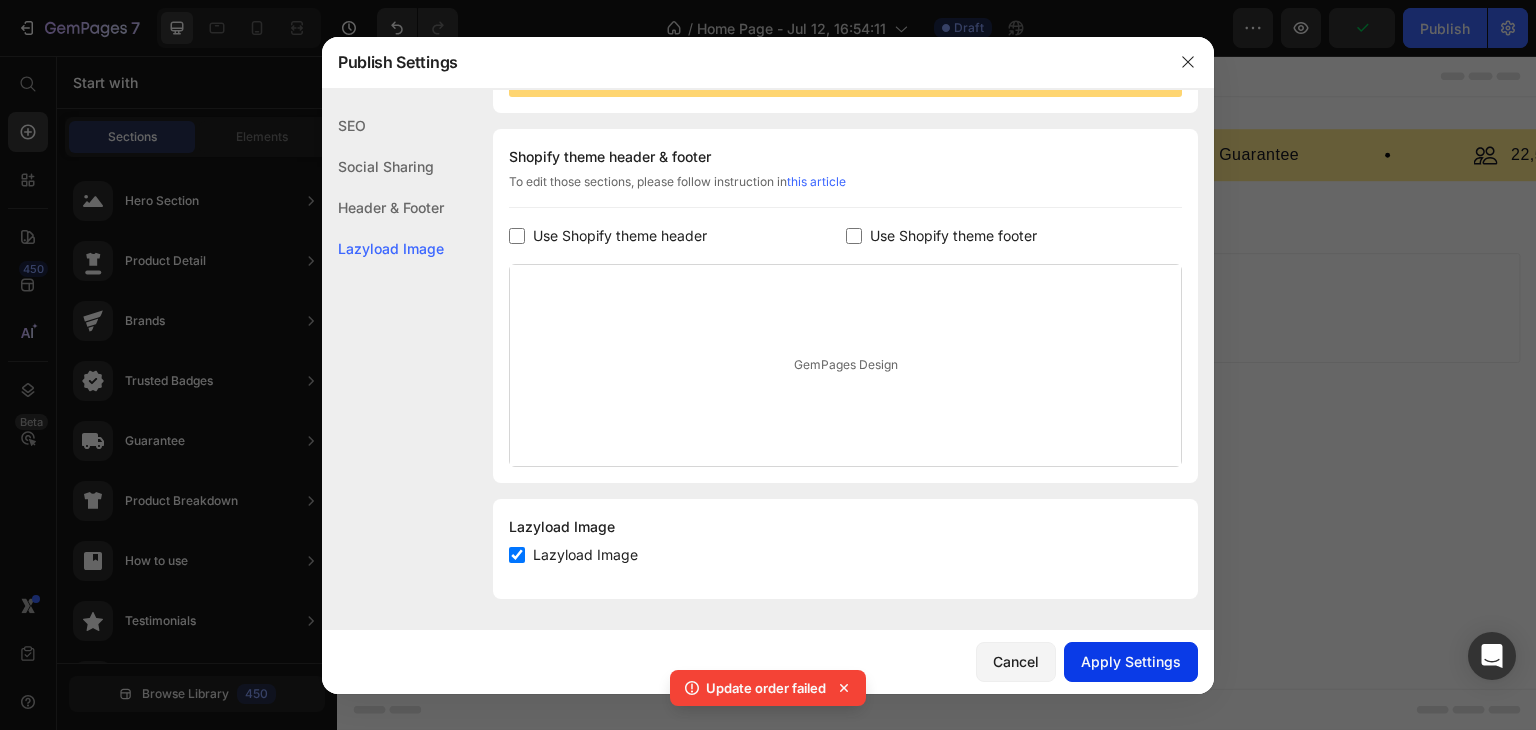 click on "Apply Settings" 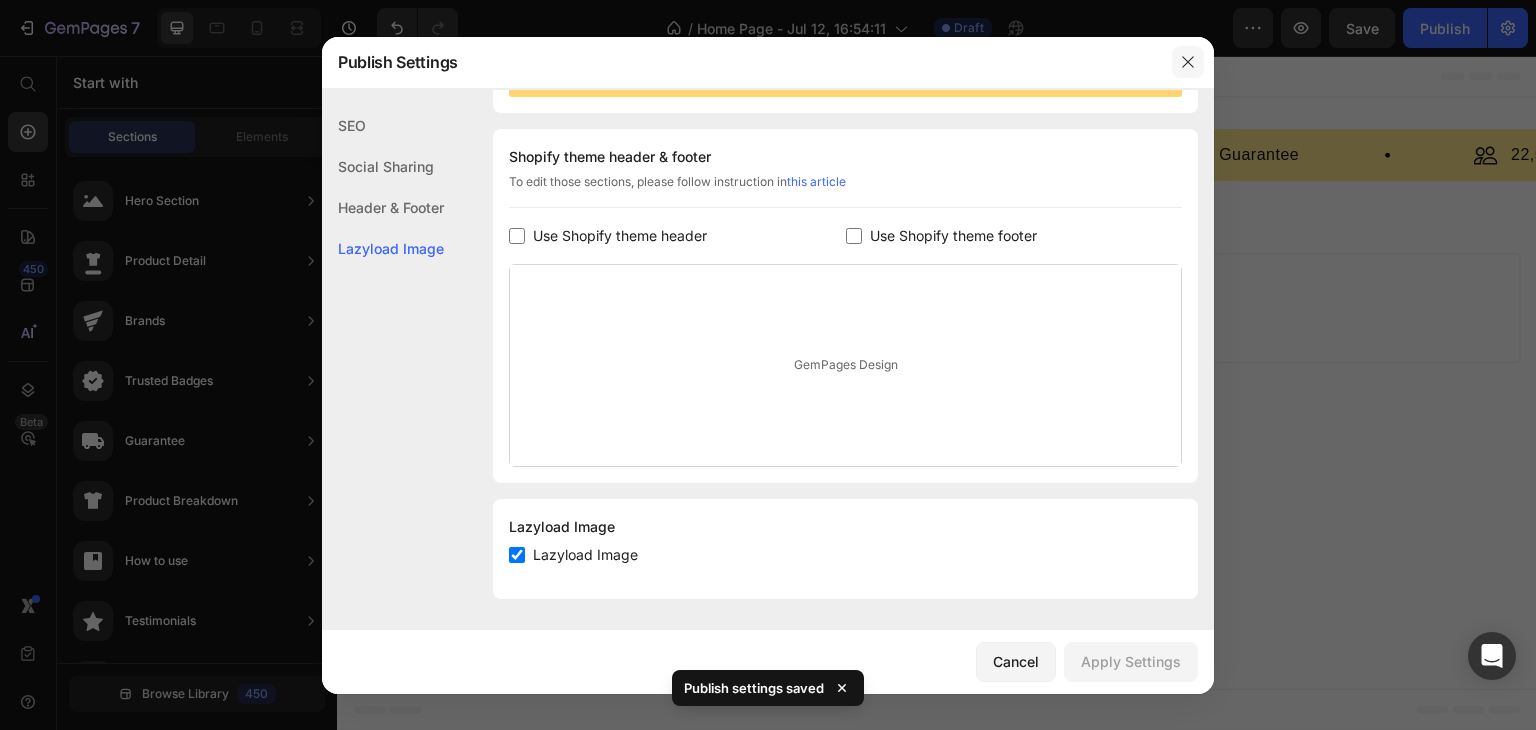 click 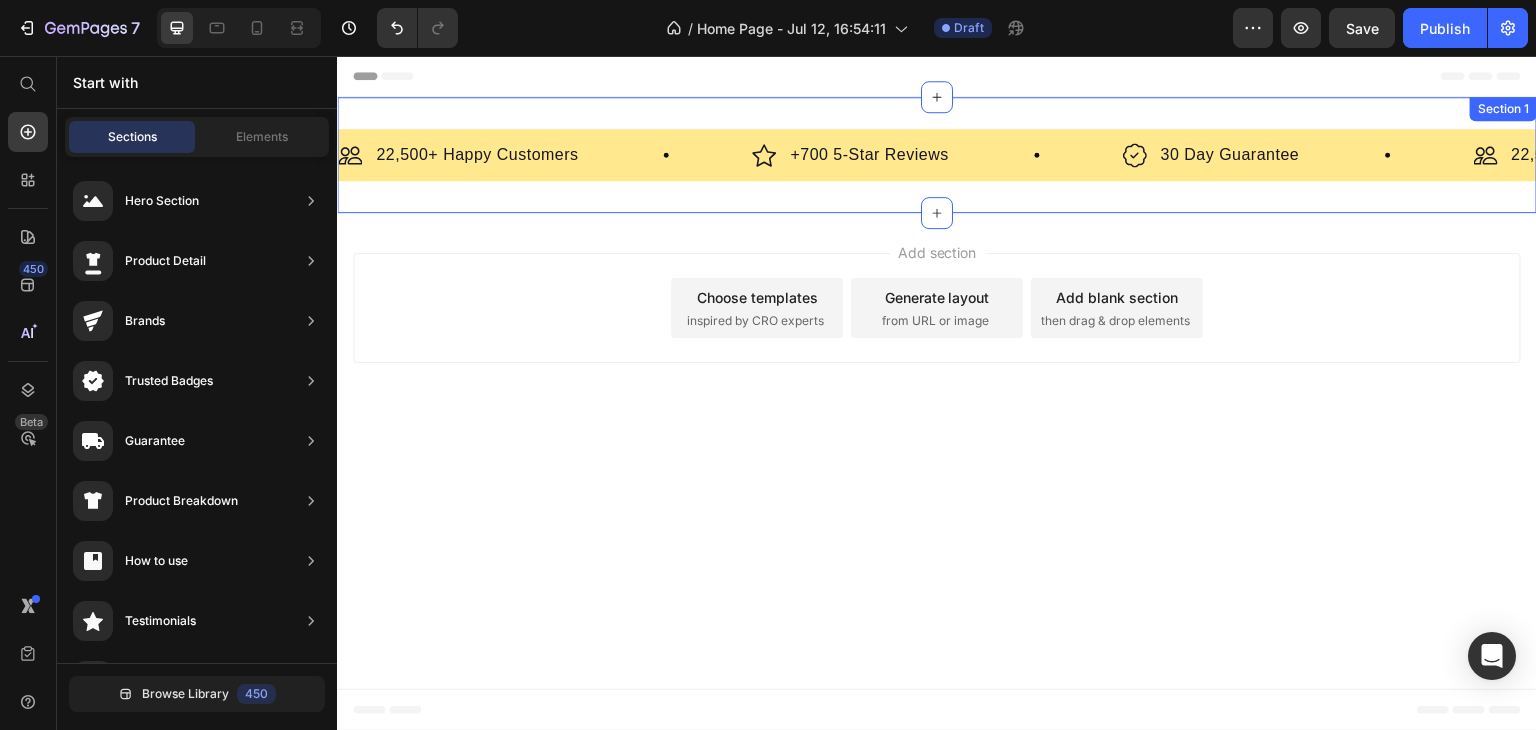 click on "Image 22,500+ Happy Customers Text Block Row
Image +700 5-Star Reviews Text Block Row
Image 30 Day Guarantee Text Block Row
Image 22,500+ Happy Customers Text Block Row
Image +700 5-Star Reviews Text Block Row
Image 30 Day Guarantee Text Block Row
Image 22,500+ Happy Customers Text Block Row
Image +700 5-Star Reviews Text Block Row
Image 30 Day Guarantee Text Block Row
Image 22,500+ Happy Customers Text Block Row
Image +700 5-Star Reviews Text Block Row
Image 30 Day Guarantee Text Block Row
Image 22,500+ Happy Customers Text Block Row
Image +700 5-Star Reviews Text Block Row
Image 30 Day Guarantee Text Block Row
Image 22,500+ Happy Customers Text Block Row
Image +700 5-Star Reviews Text Block Row
Image 30 Day Guarantee Text Block Row Marquee" at bounding box center (937, 155) 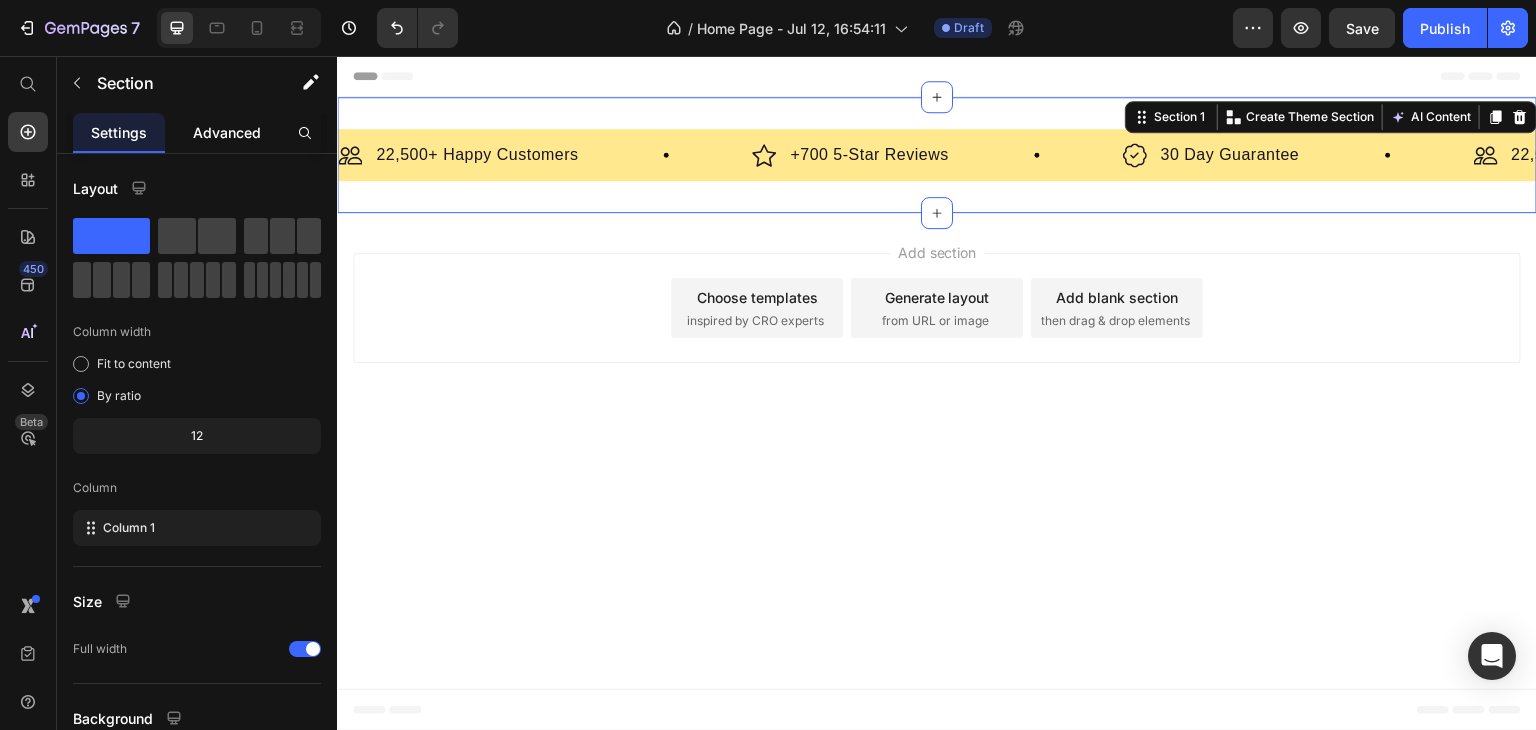 click on "Advanced" at bounding box center [227, 132] 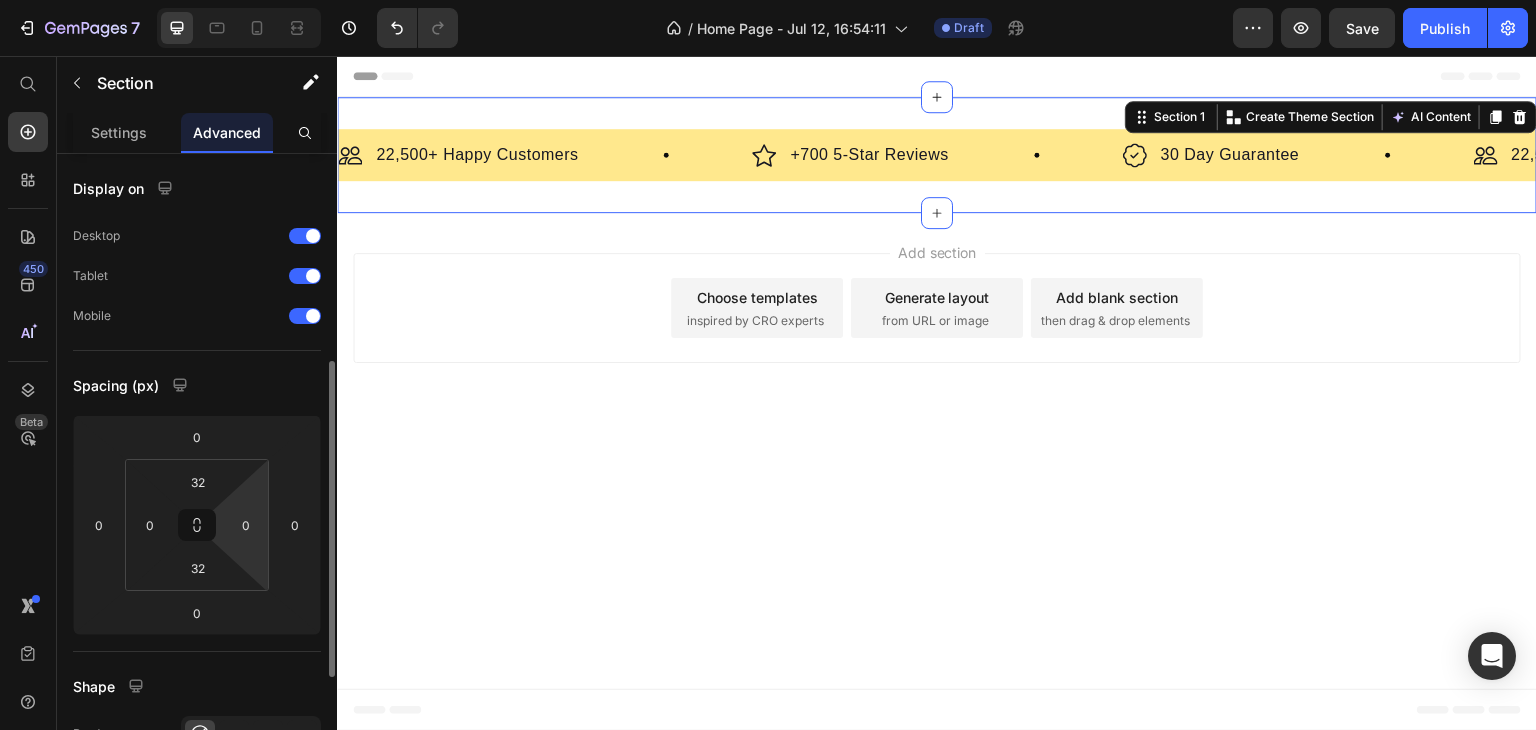 scroll, scrollTop: 138, scrollLeft: 0, axis: vertical 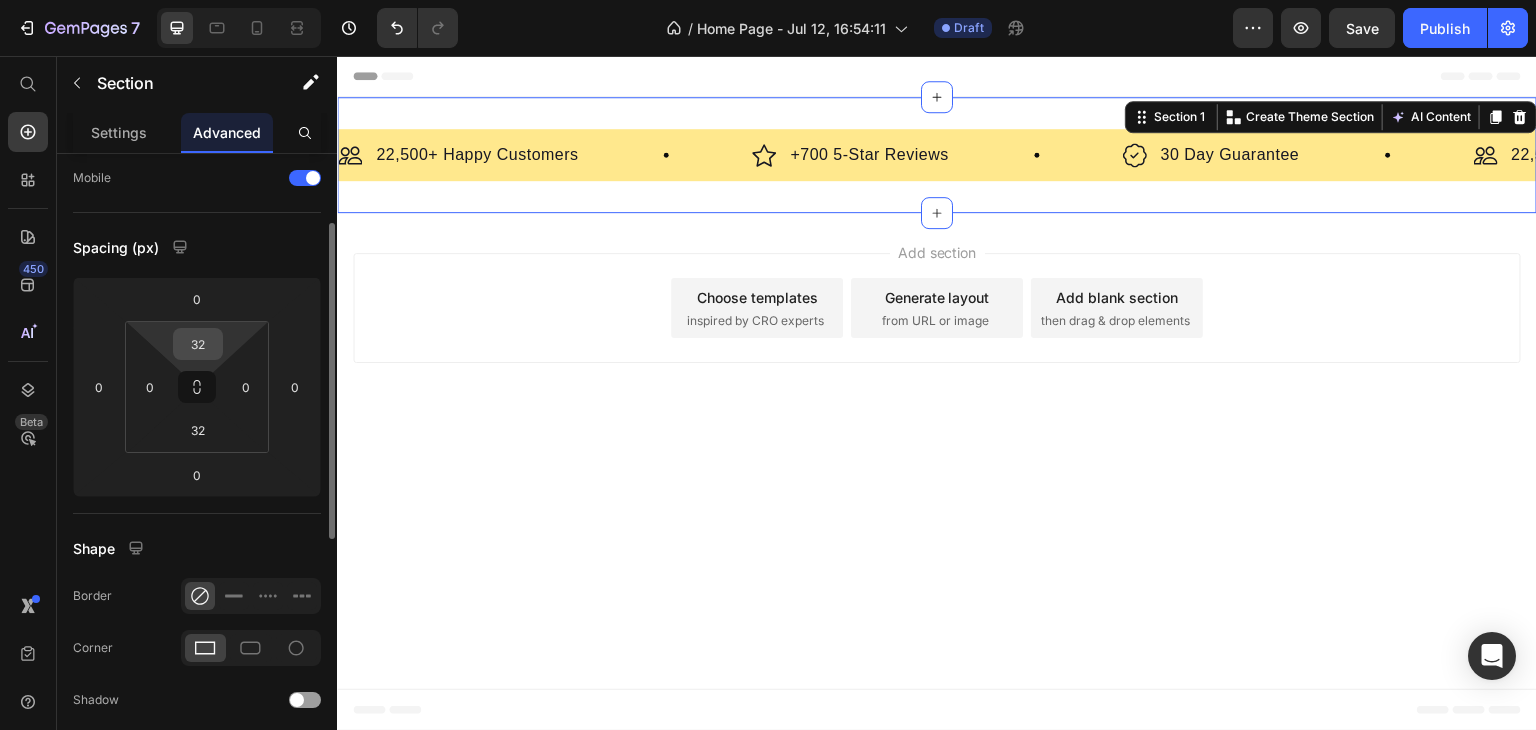 click on "32" at bounding box center [198, 344] 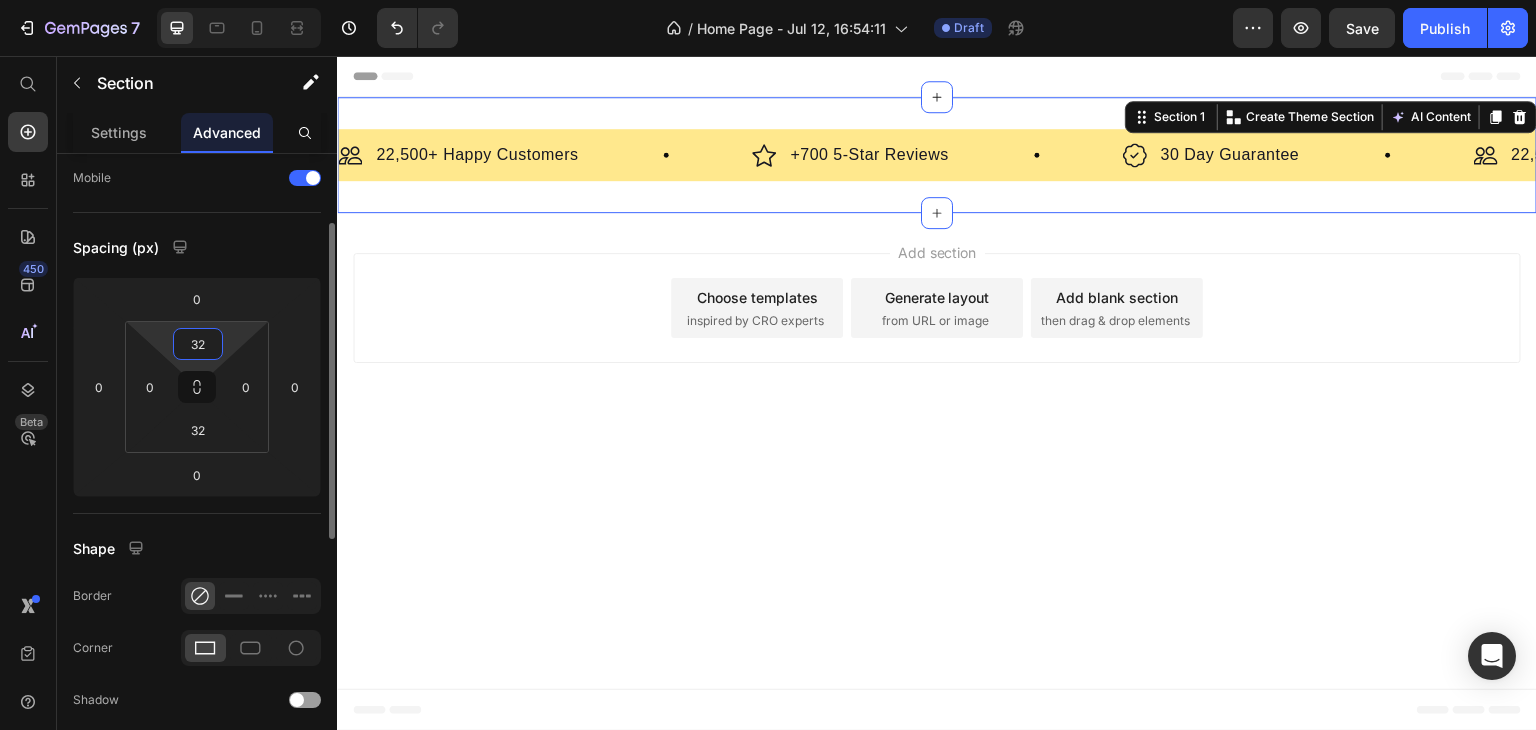 click on "32" at bounding box center [198, 344] 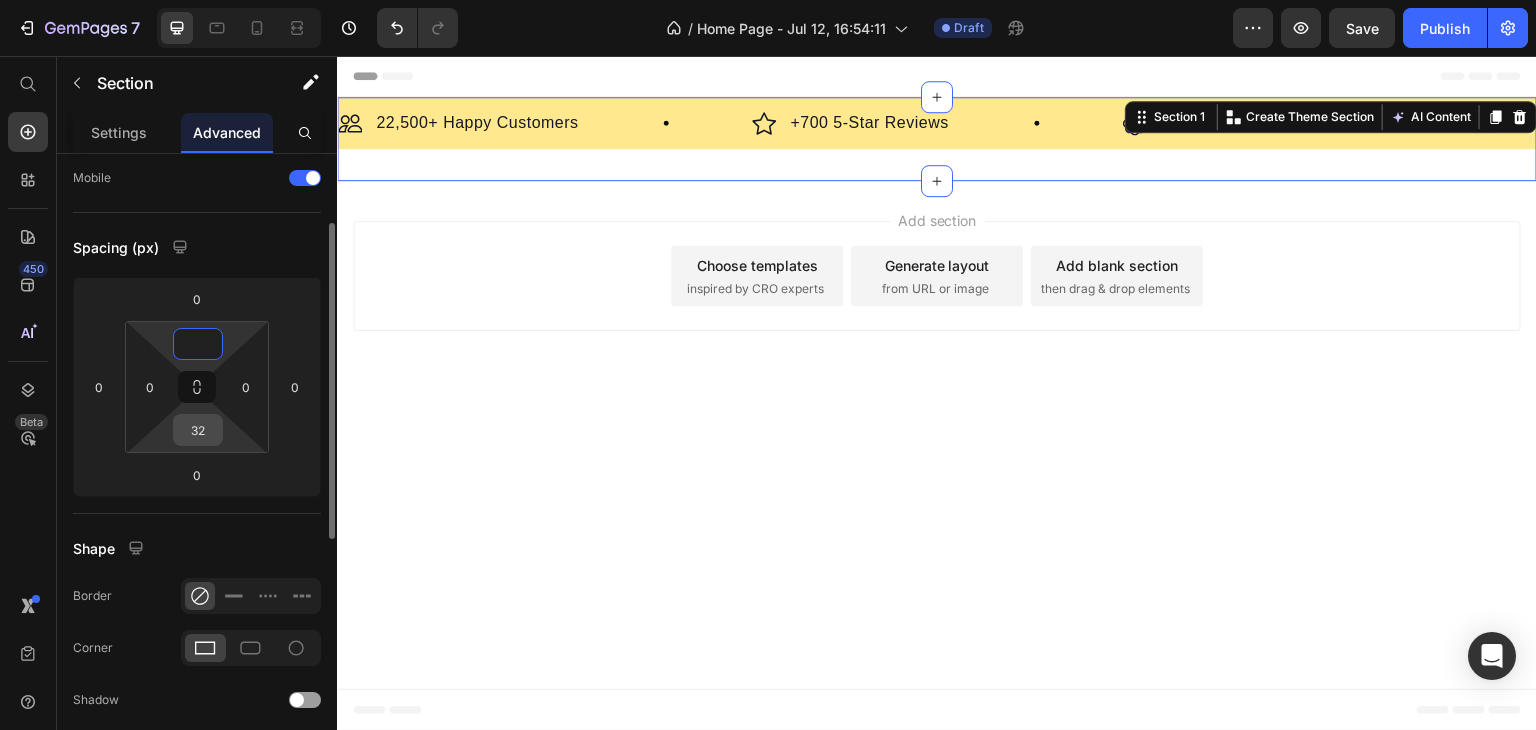 type on "0" 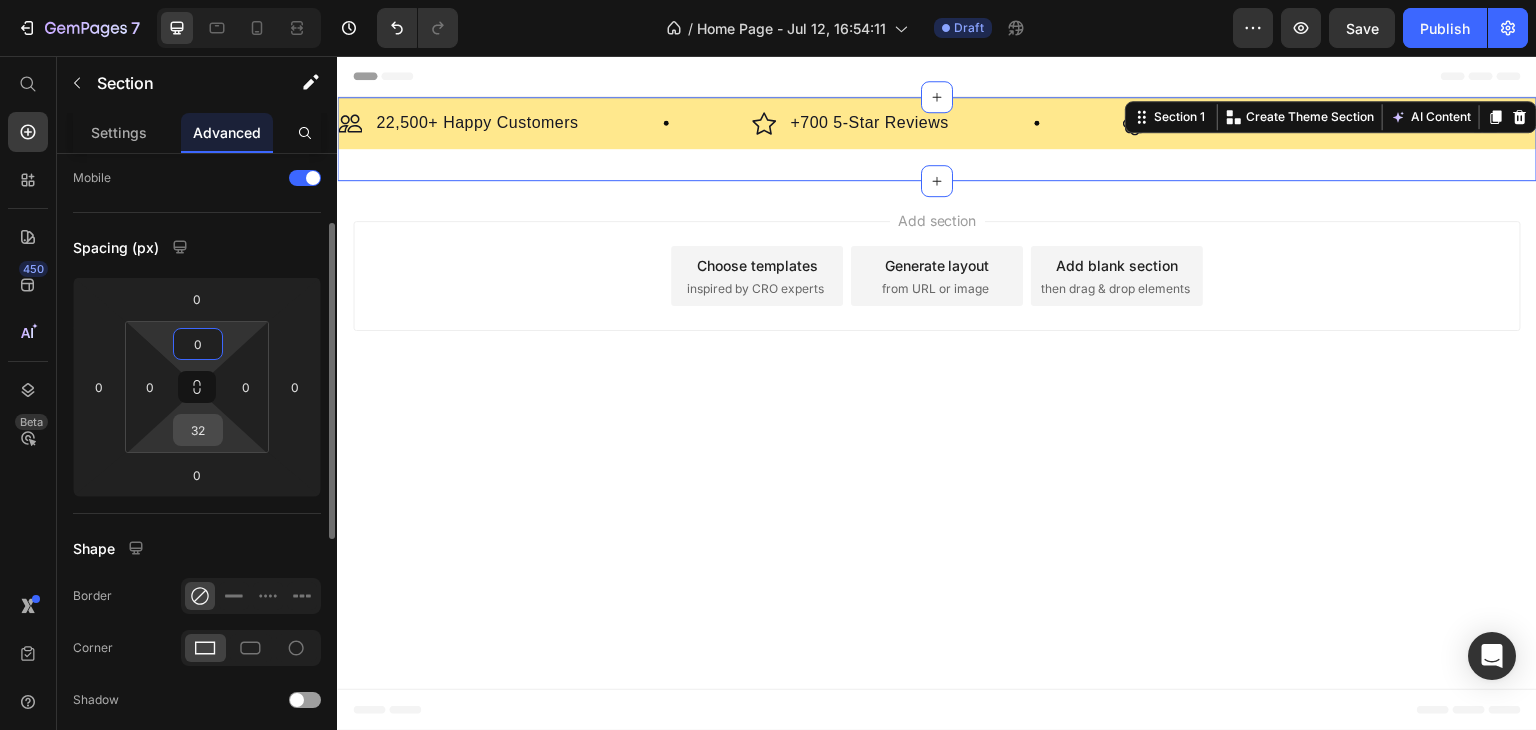 click on "32" at bounding box center [198, 430] 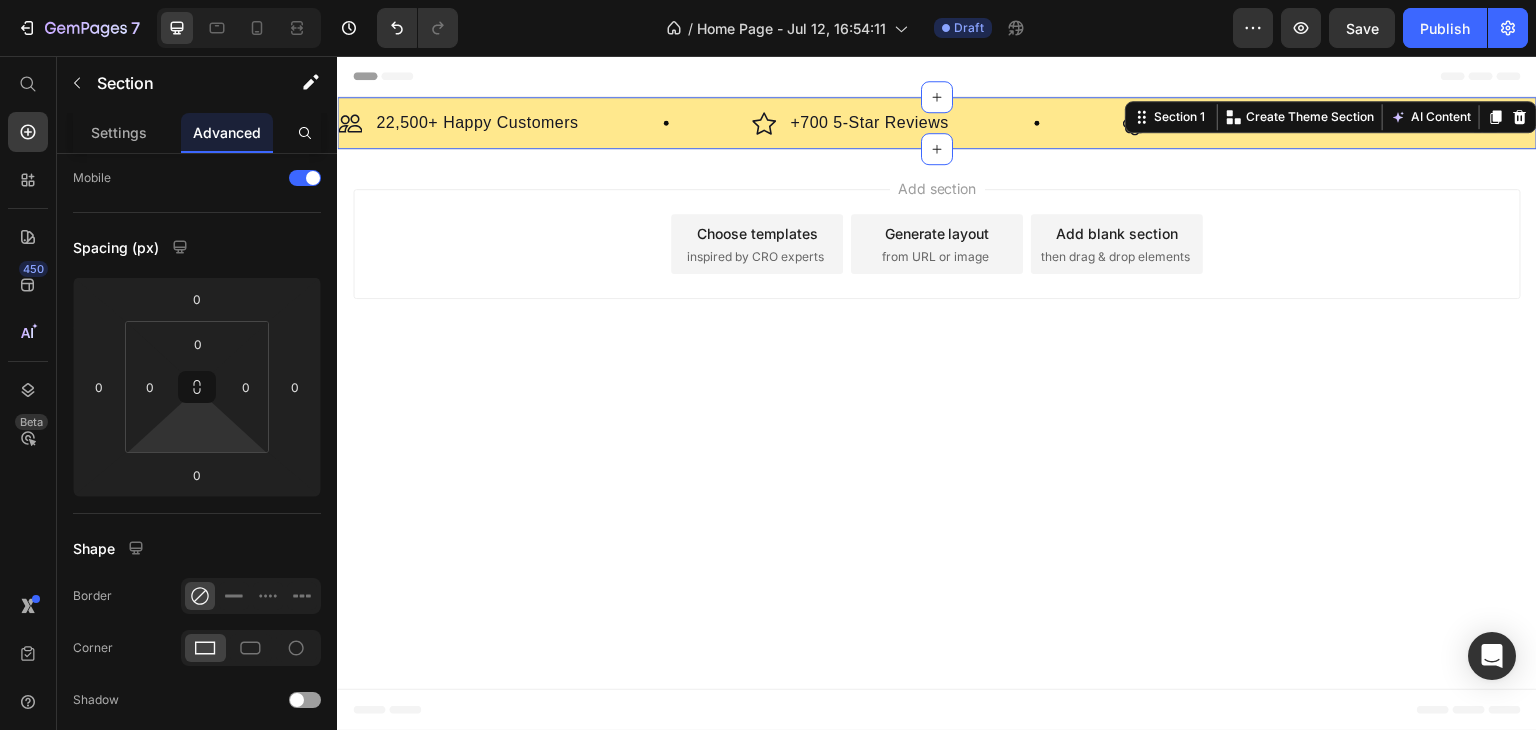 type on "0" 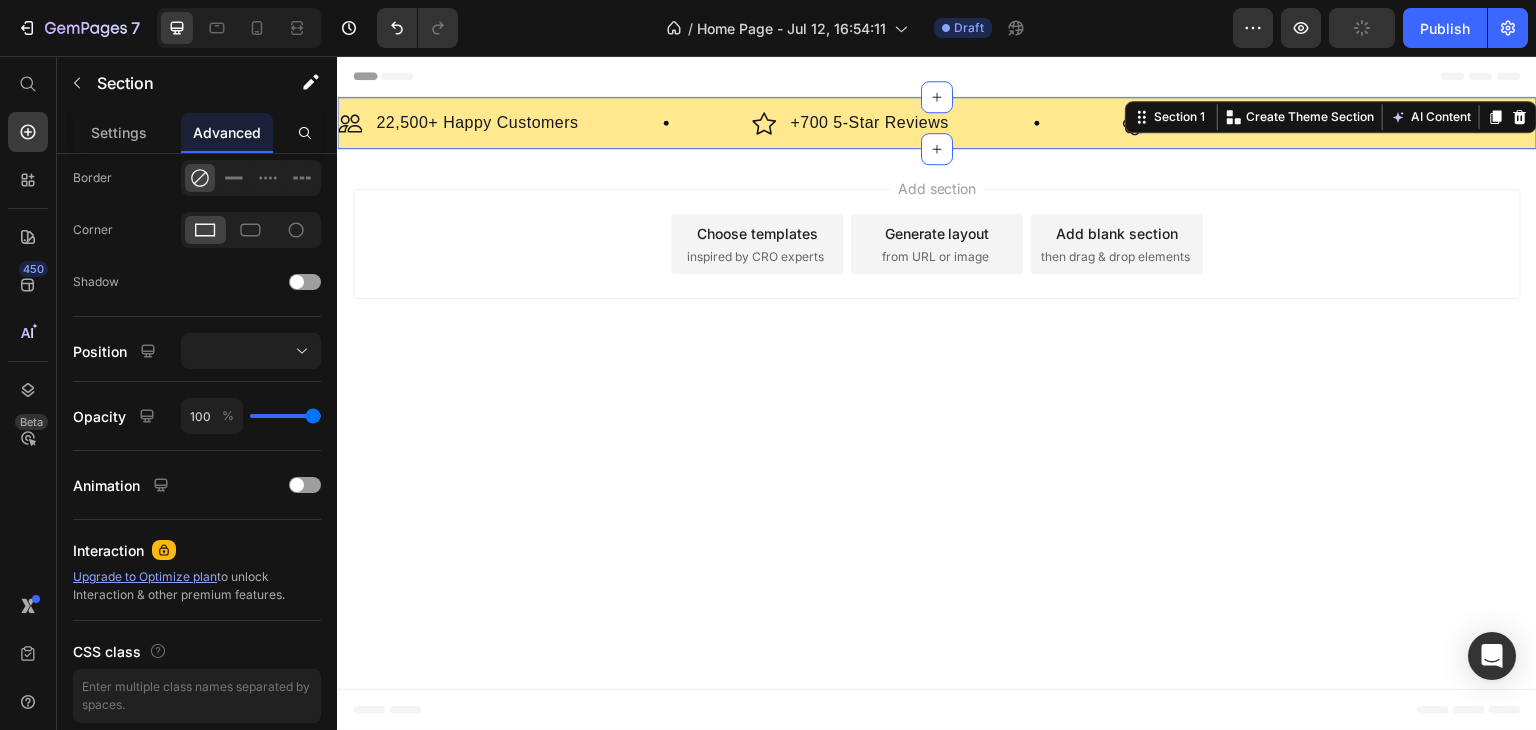 scroll, scrollTop: 68, scrollLeft: 0, axis: vertical 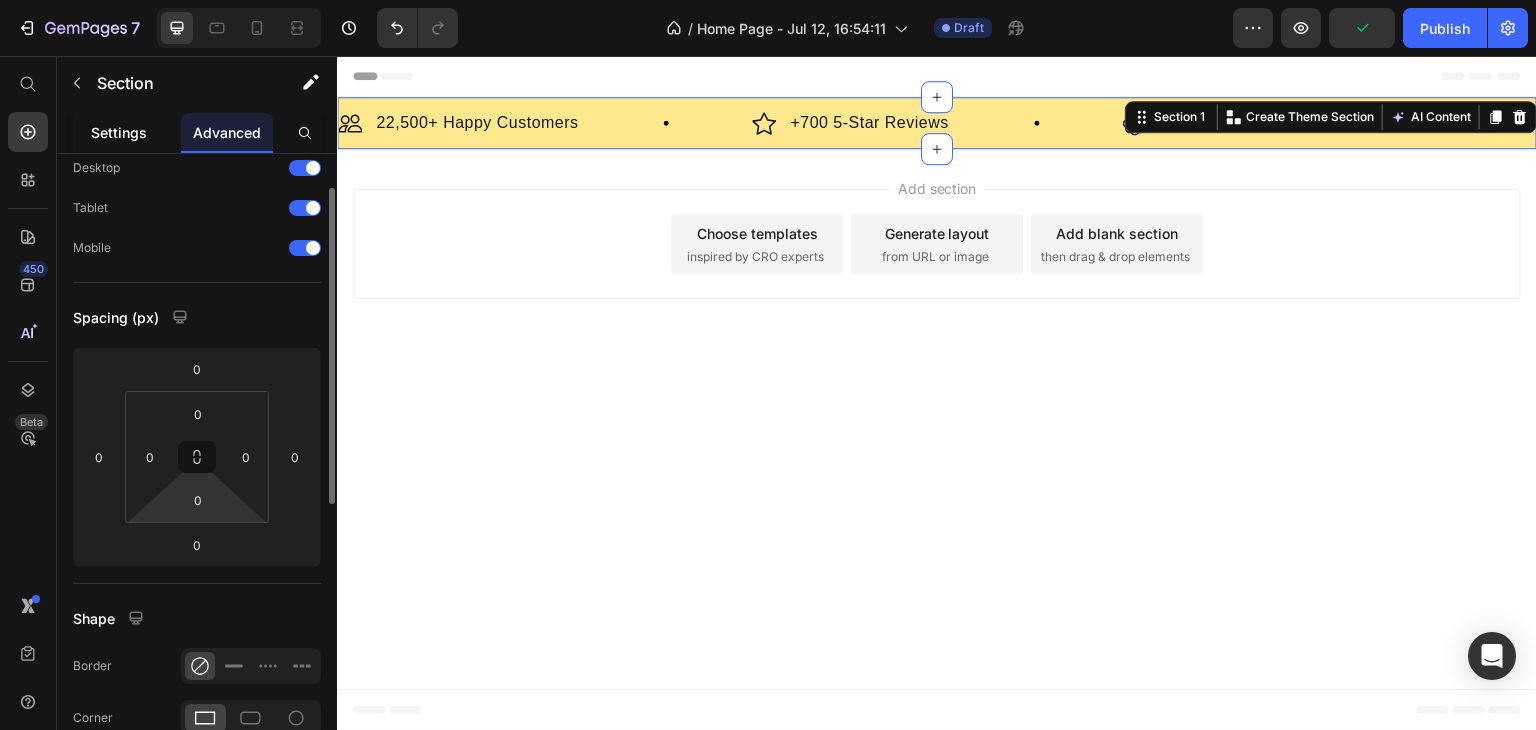 click on "Settings" at bounding box center [119, 132] 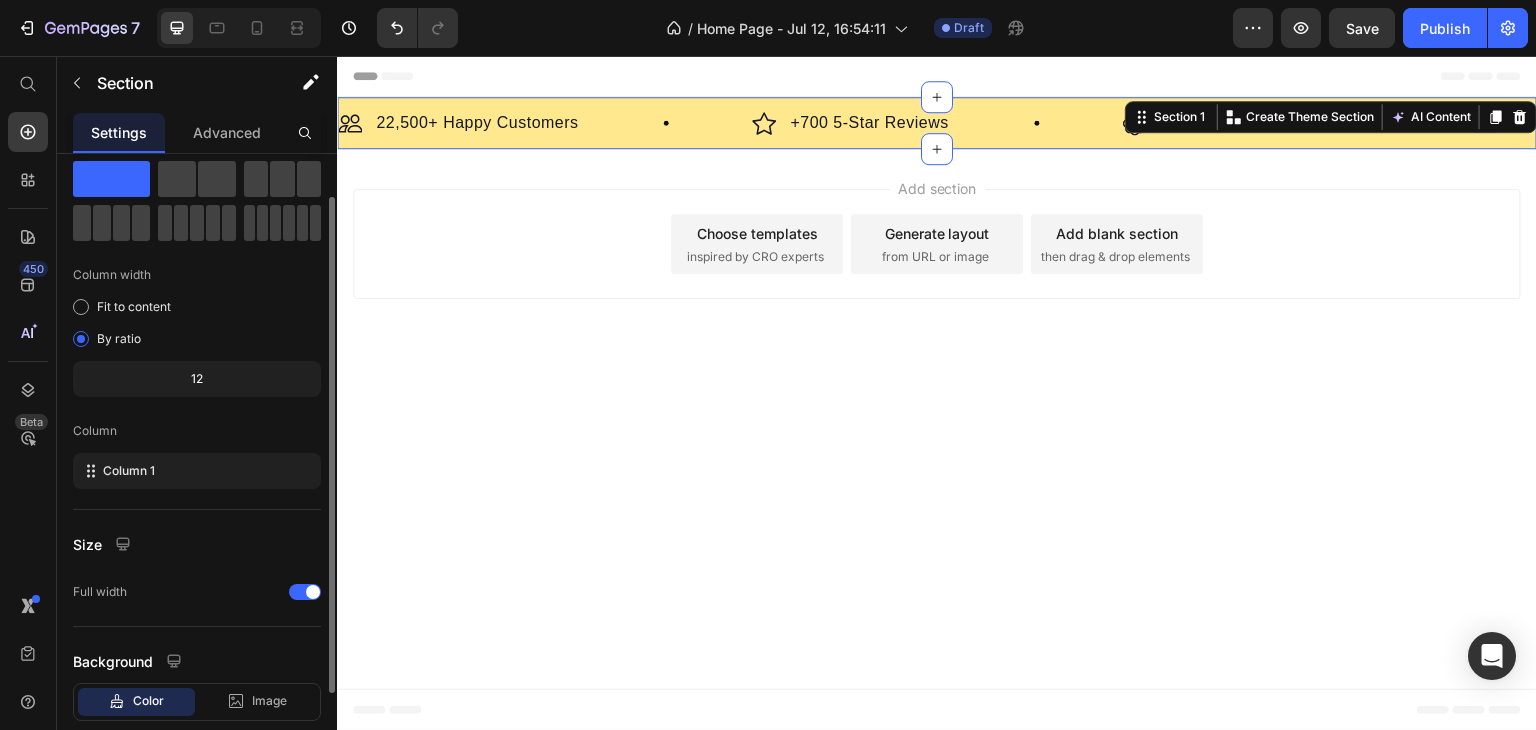 scroll, scrollTop: 56, scrollLeft: 0, axis: vertical 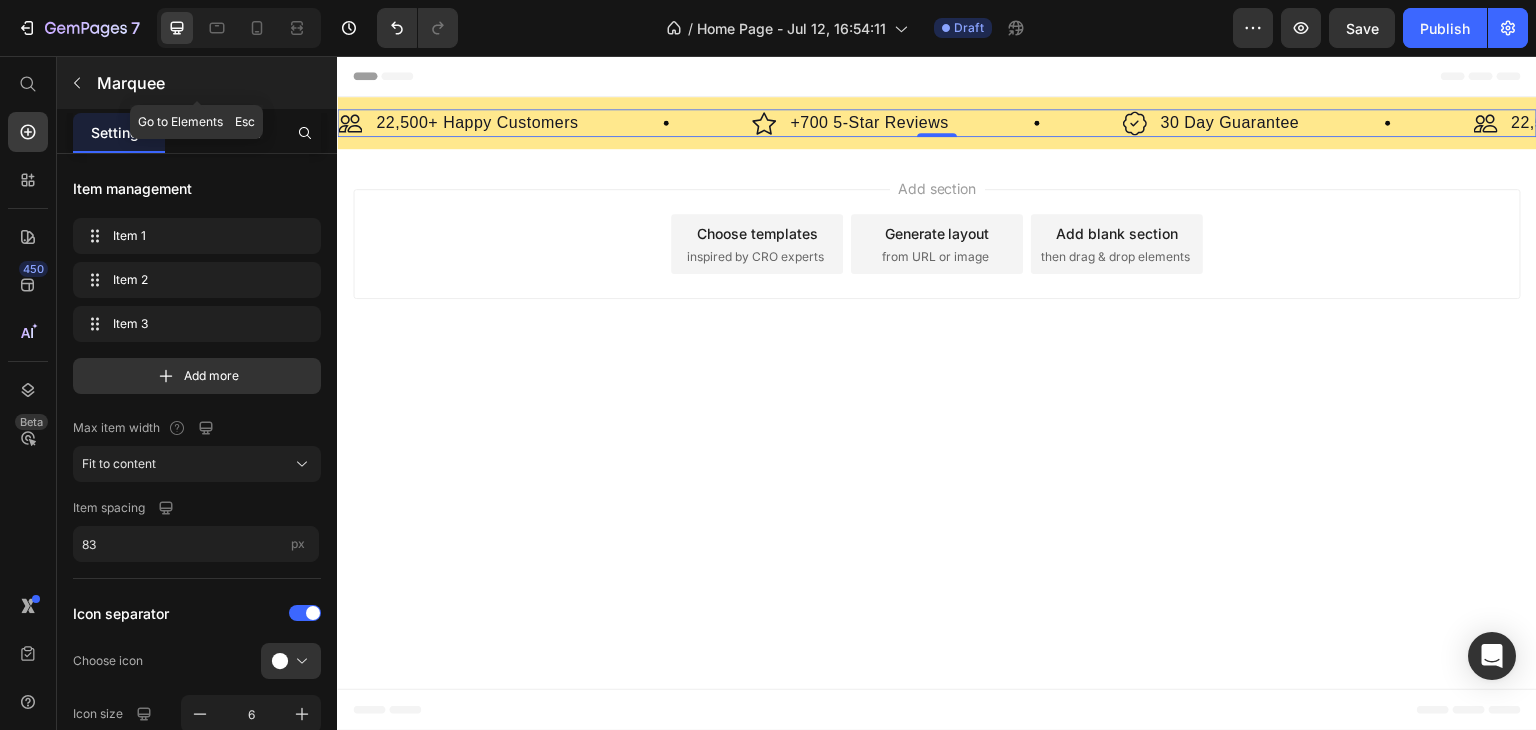 click at bounding box center (77, 83) 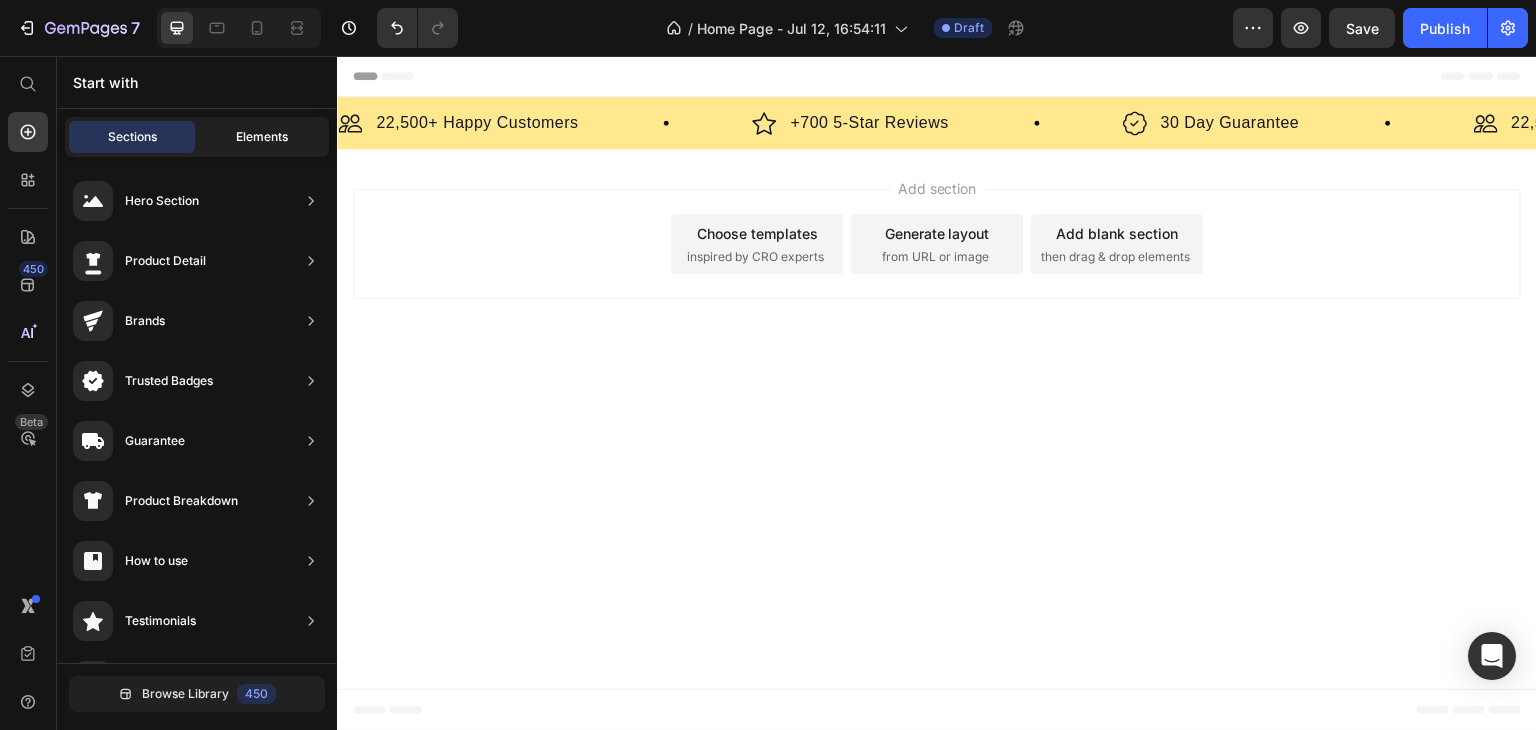 click on "Elements" at bounding box center (262, 137) 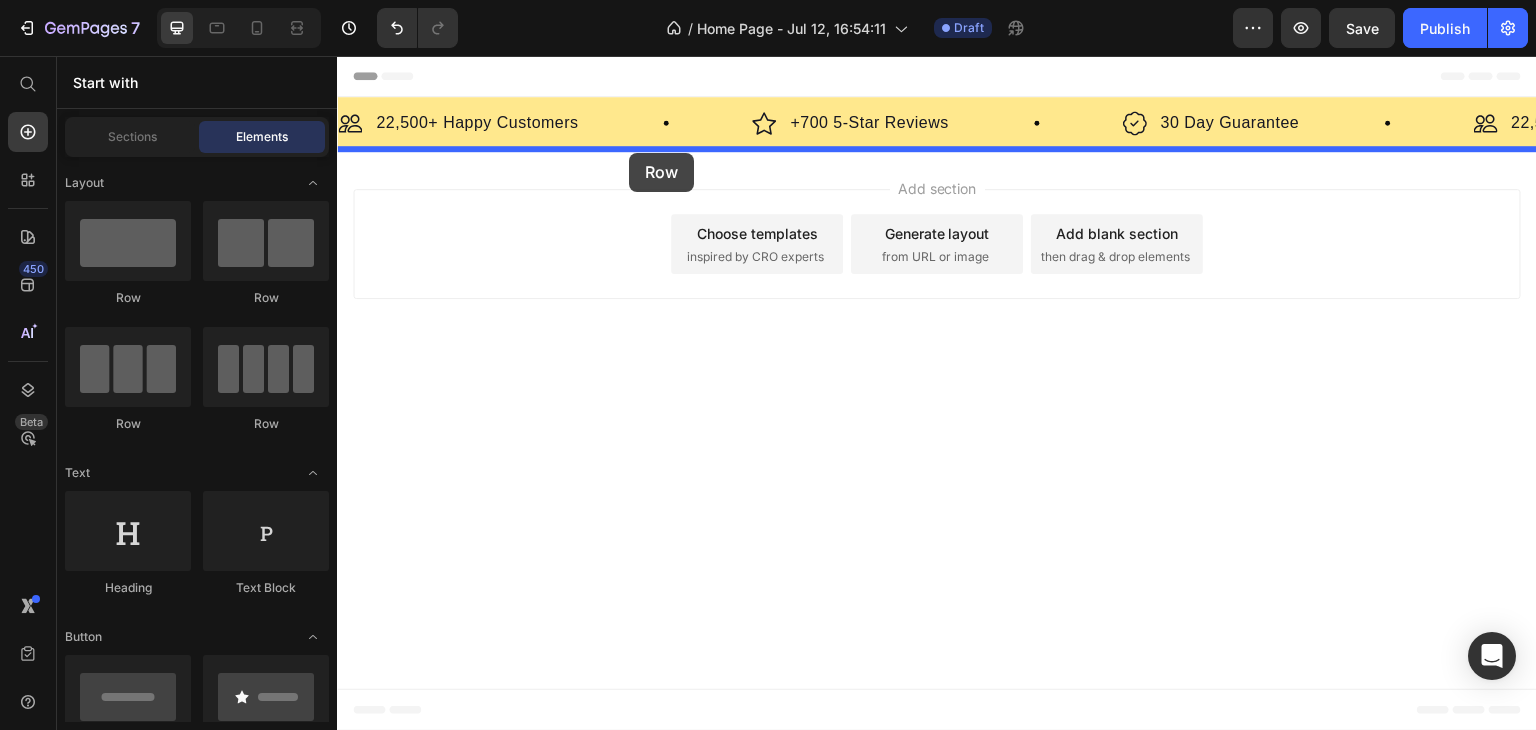 drag, startPoint x: 474, startPoint y: 285, endPoint x: 629, endPoint y: 153, distance: 203.59027 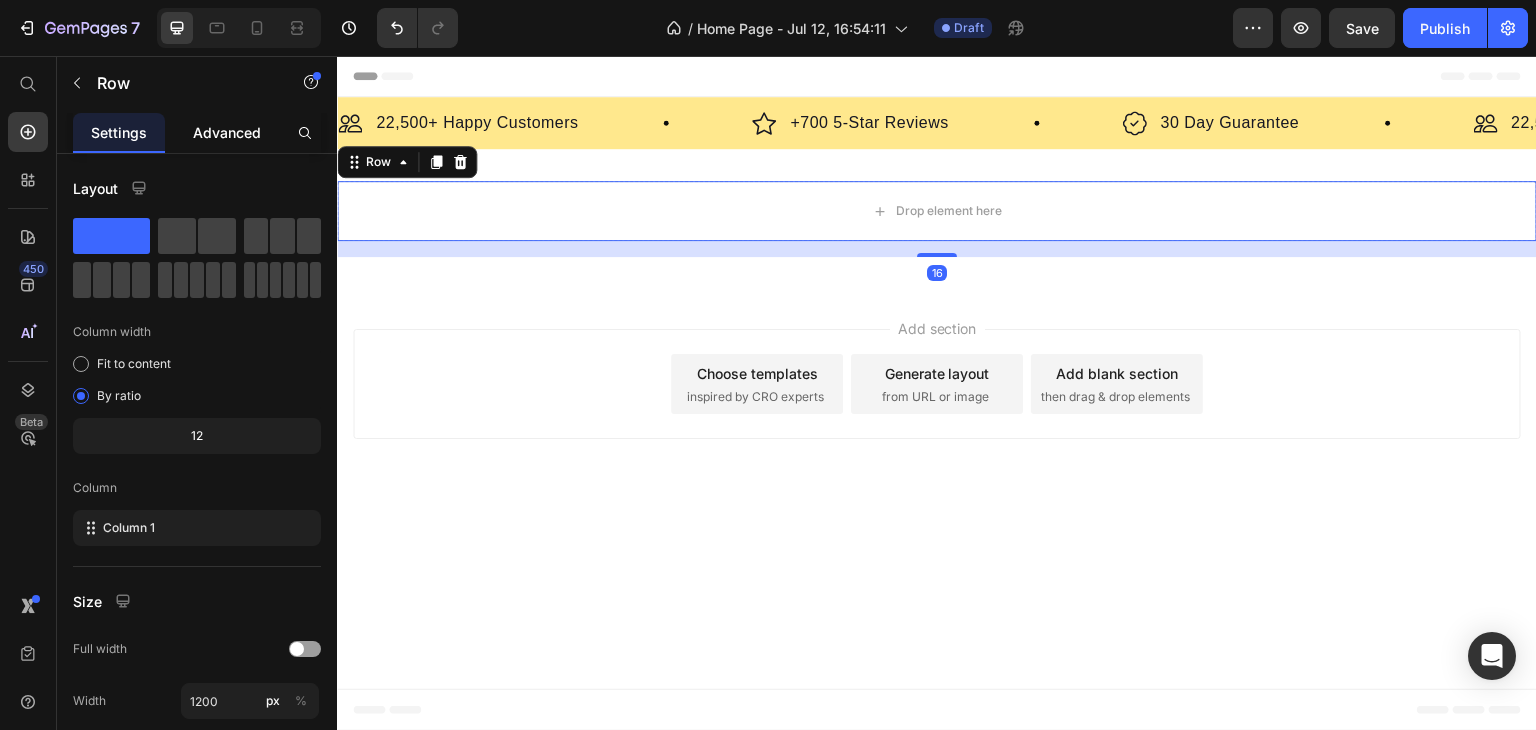 click on "Advanced" at bounding box center (227, 132) 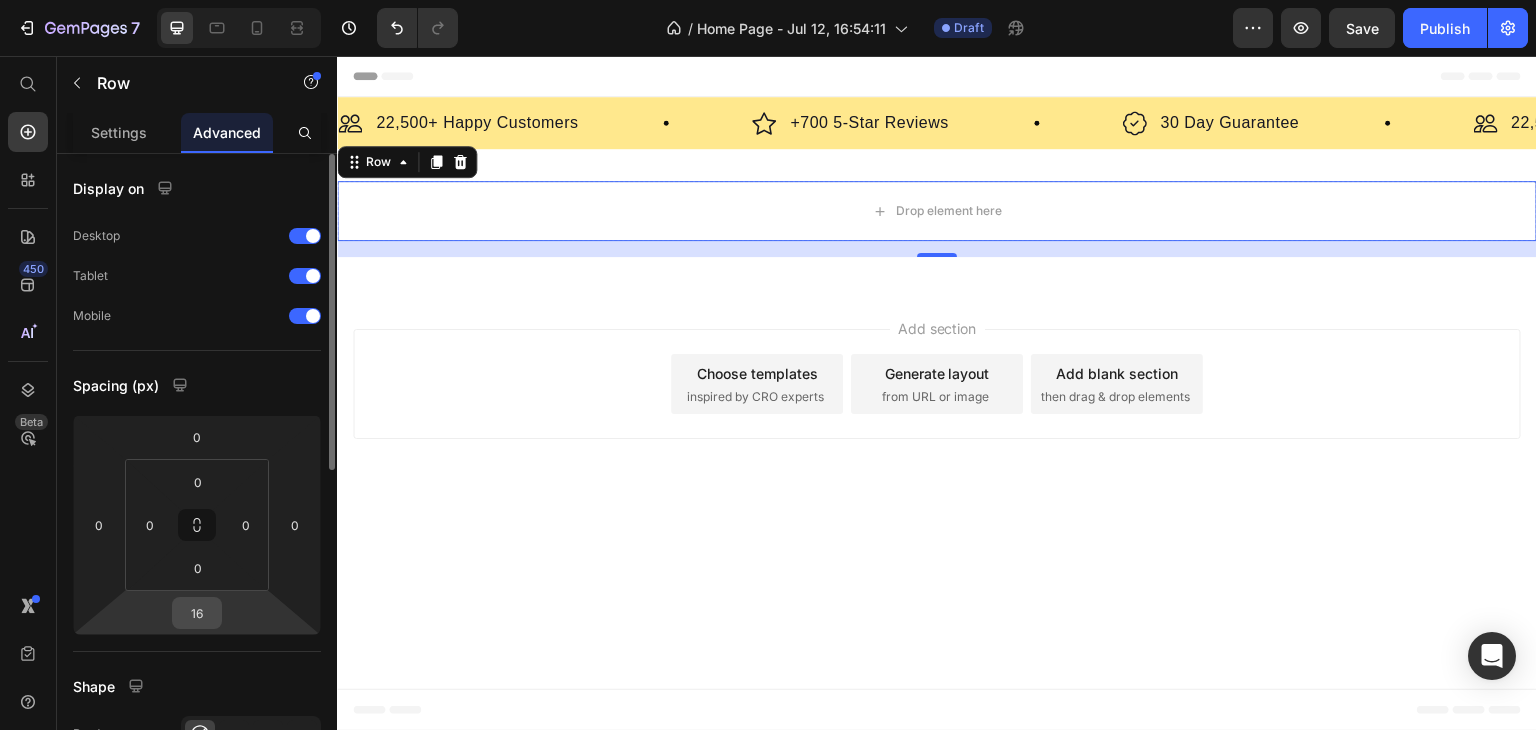 click on "16" at bounding box center (197, 613) 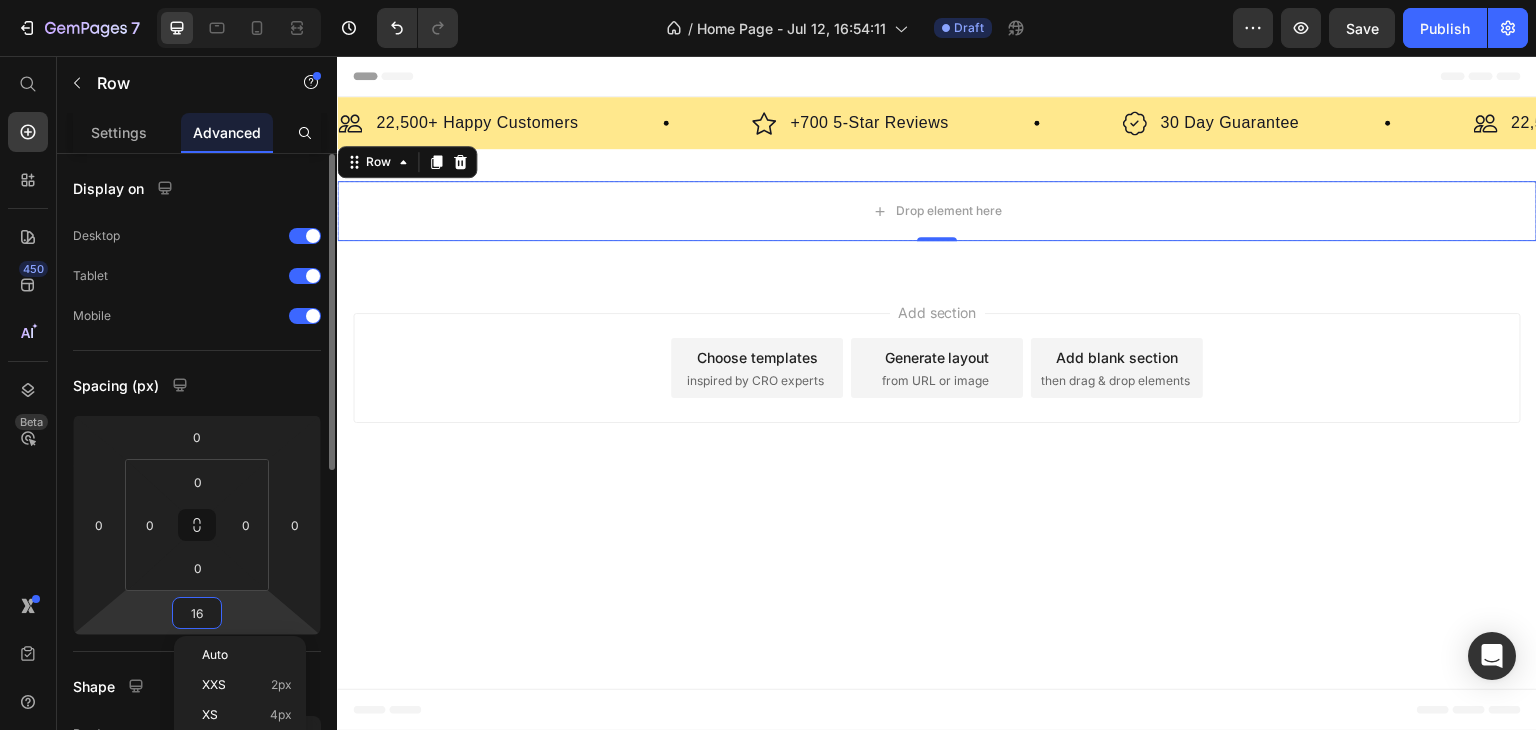 type 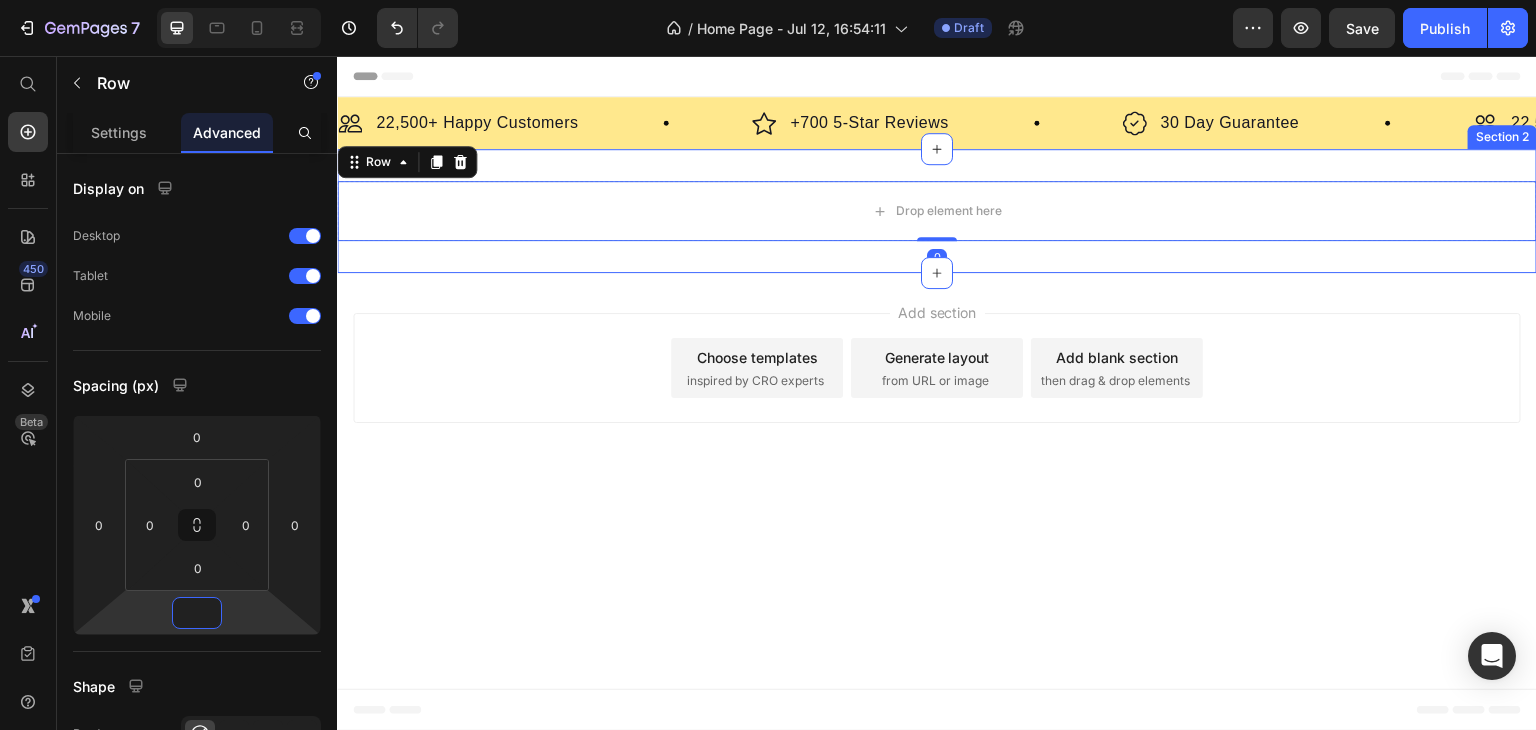 click on "Drop element here Row   0 Section 2" at bounding box center (937, 211) 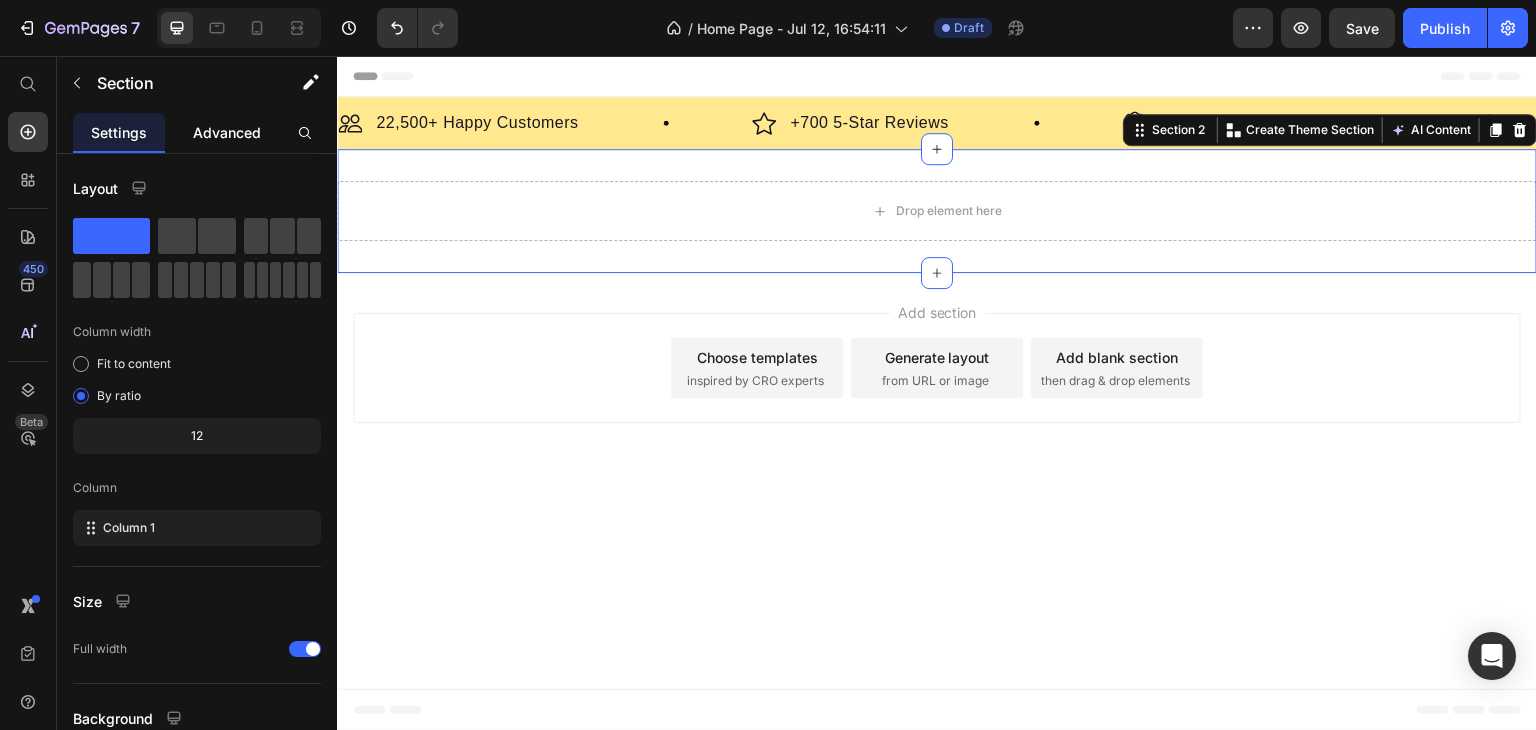 click on "Advanced" 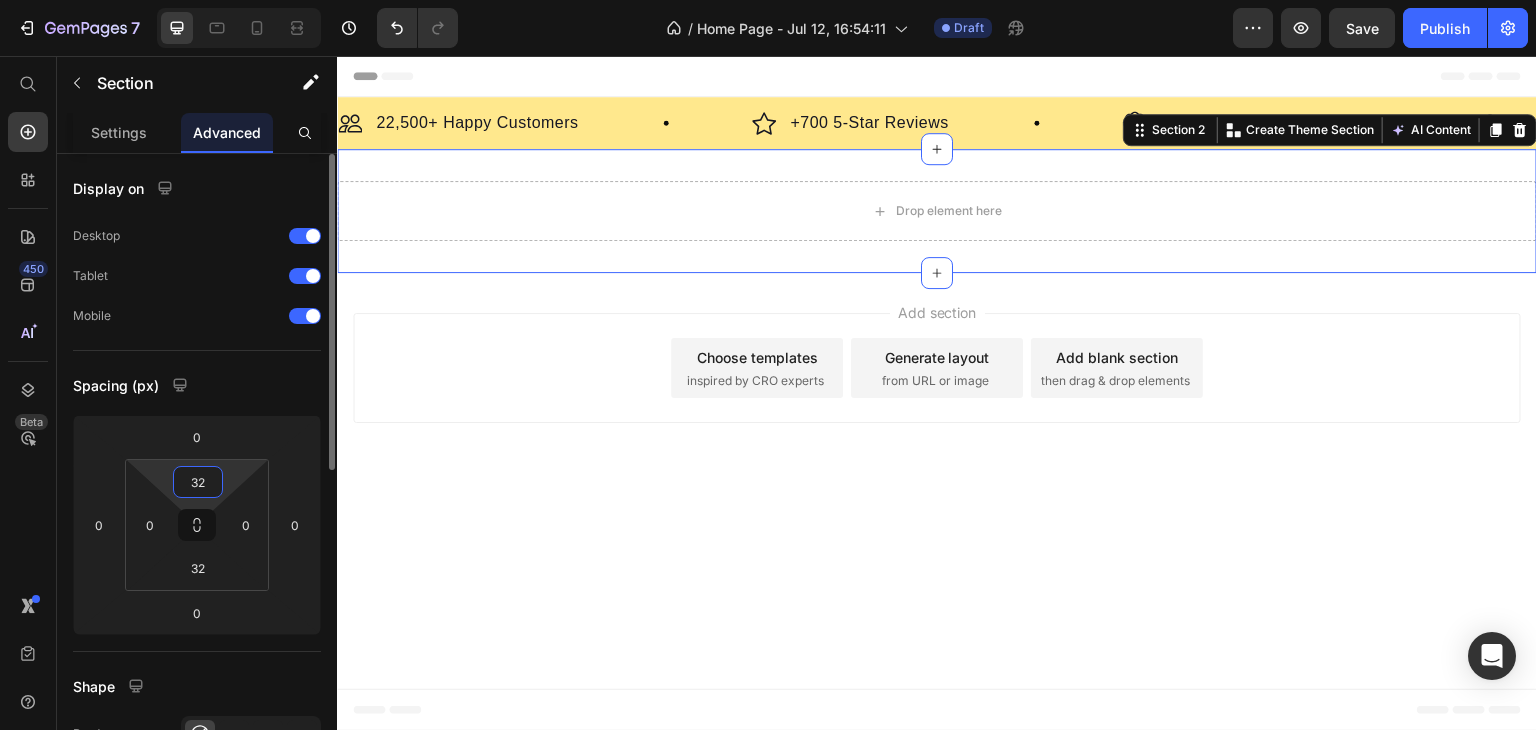 click on "32" at bounding box center (198, 482) 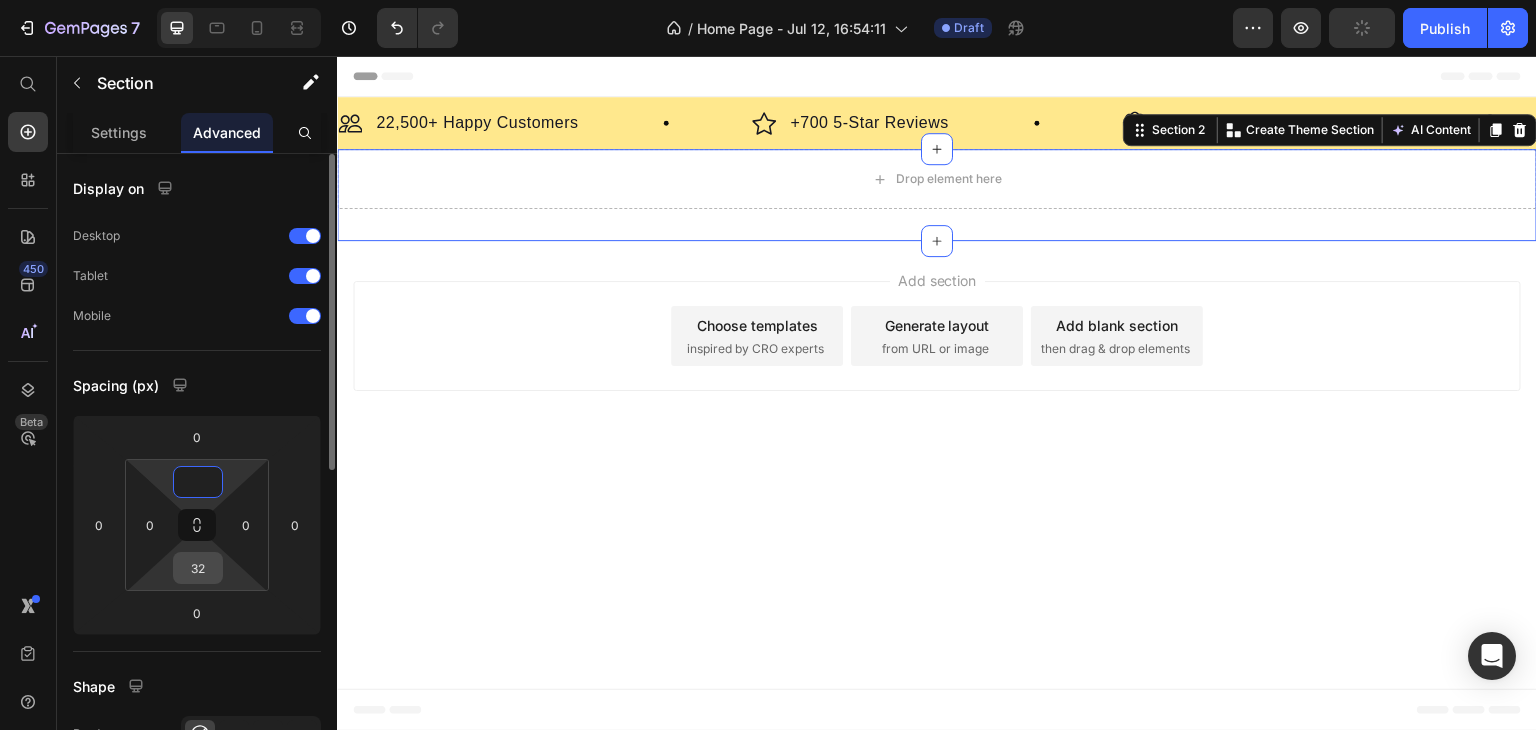 type on "0" 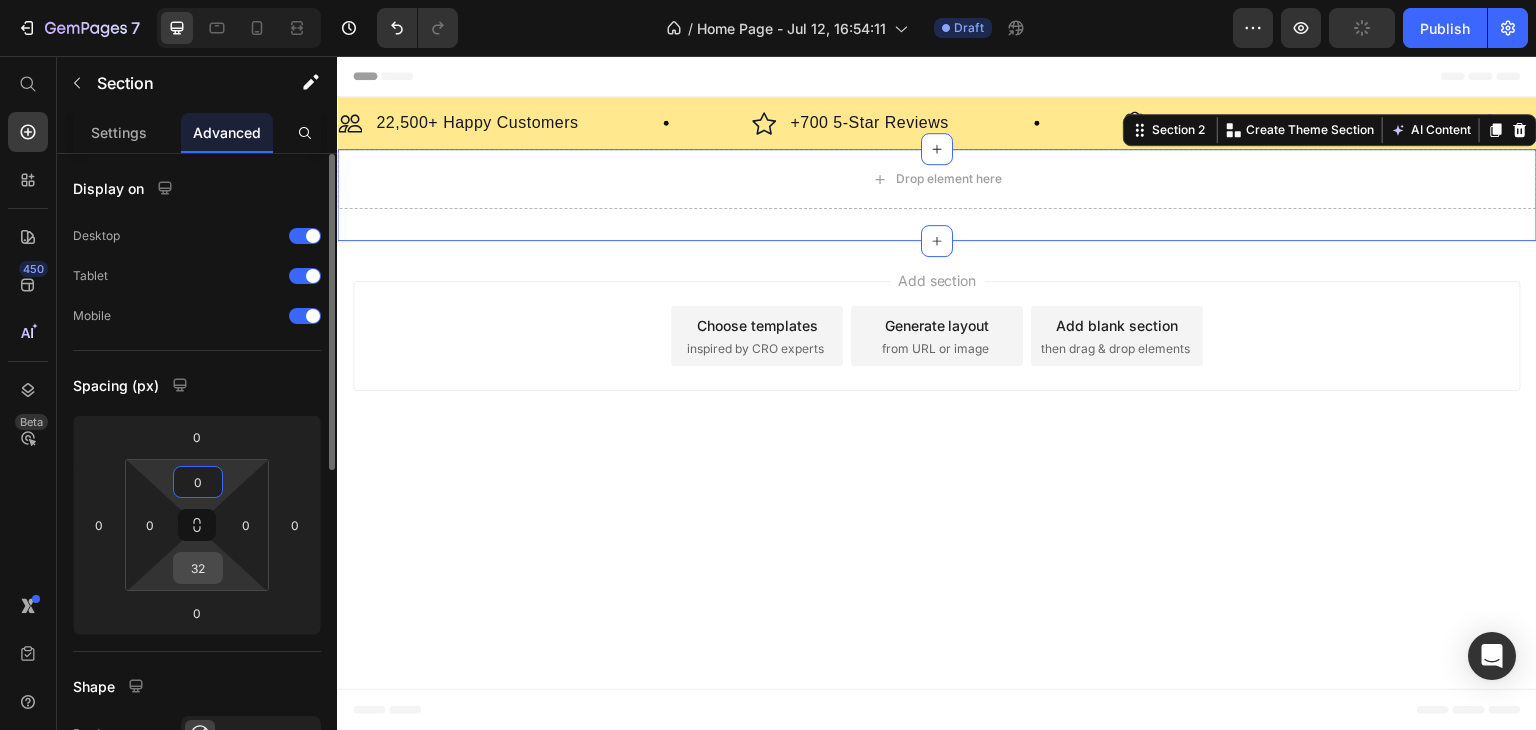 click on "32" at bounding box center [198, 568] 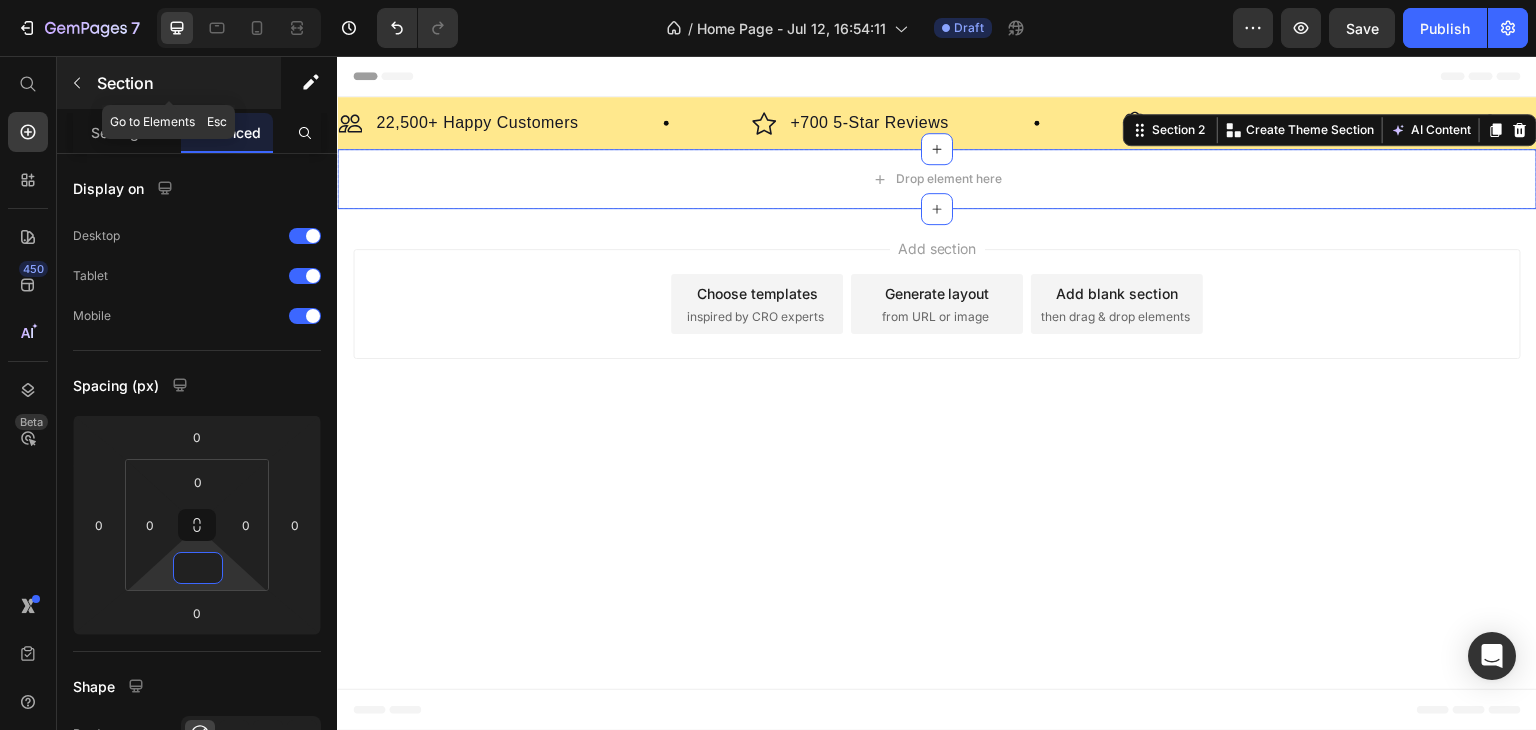 type on "0" 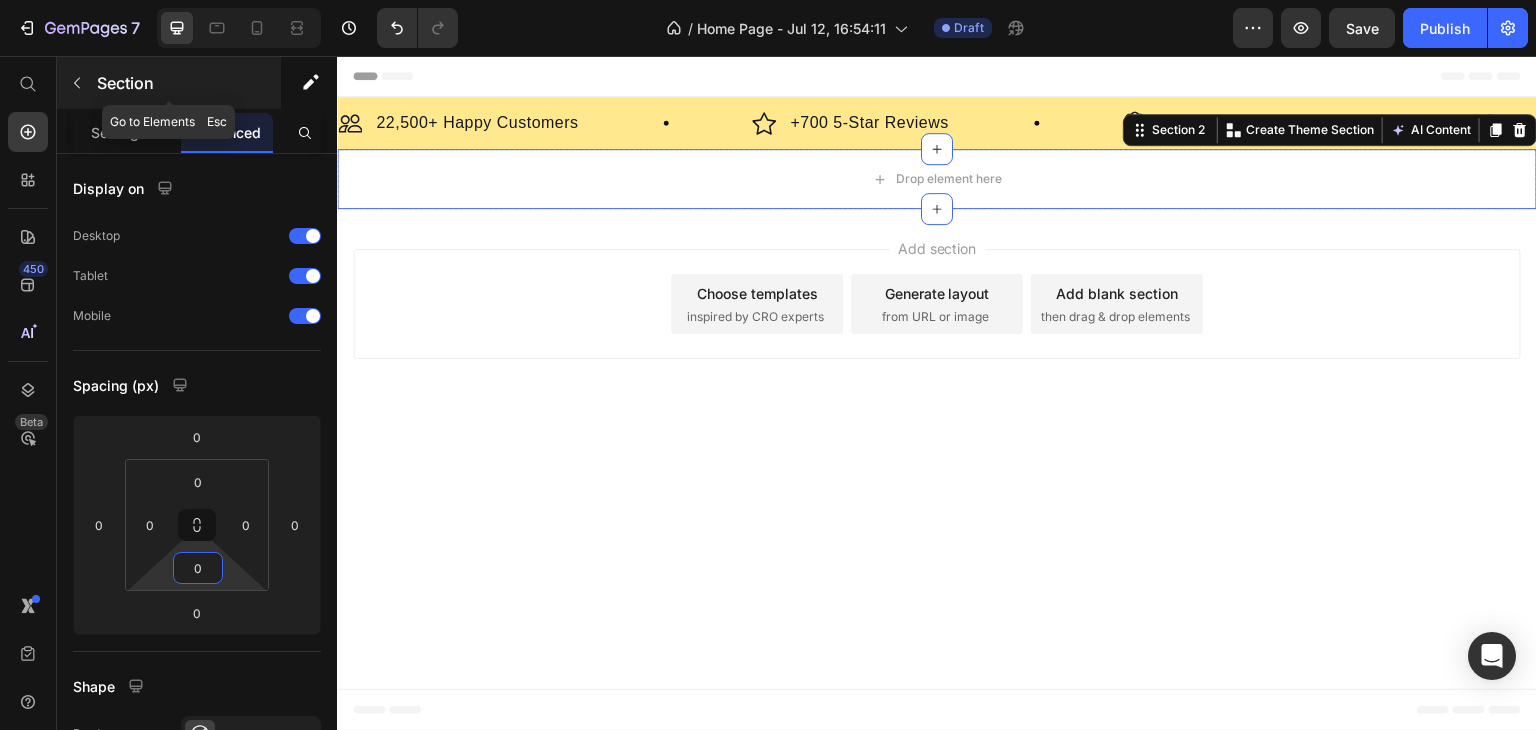 click 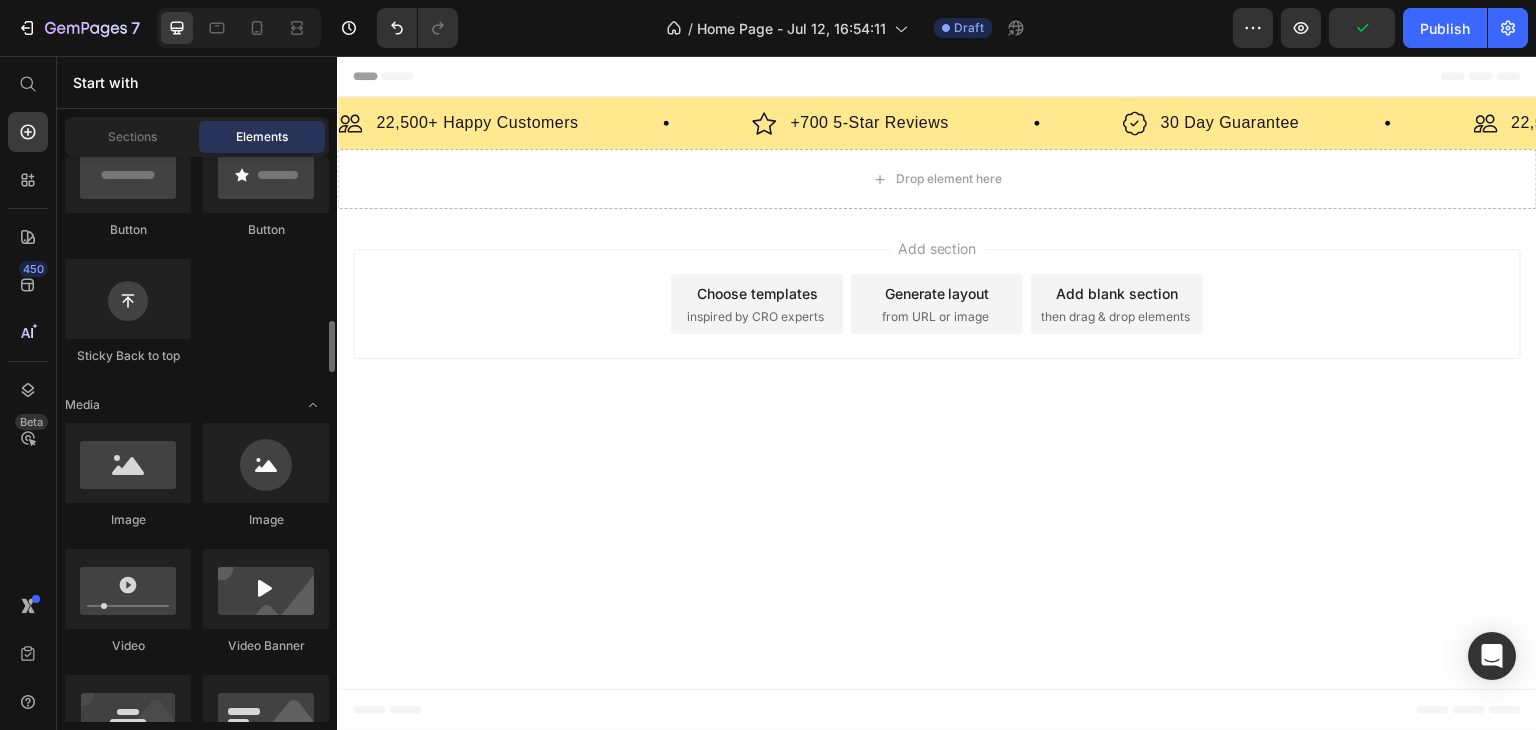 scroll, scrollTop: 662, scrollLeft: 0, axis: vertical 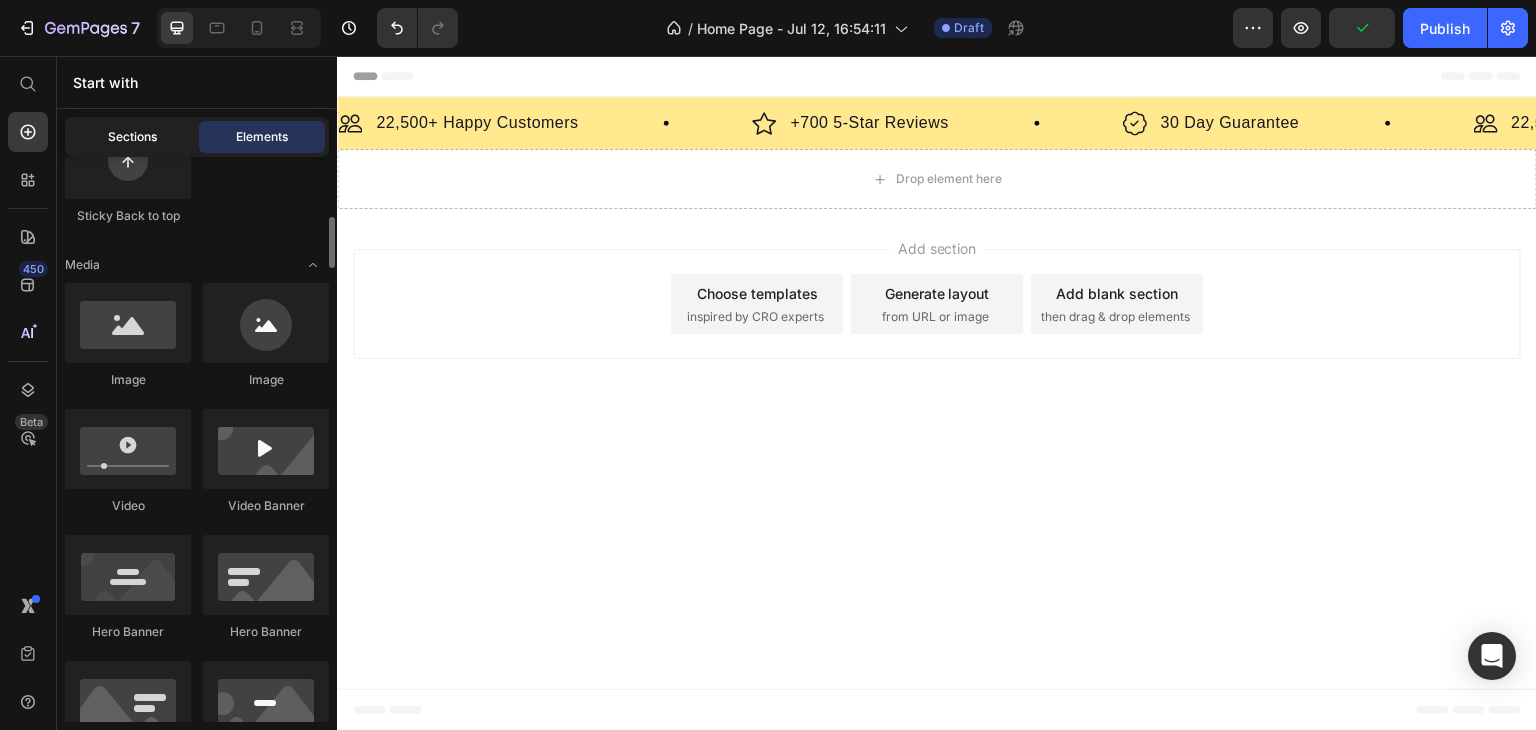 click on "Sections" at bounding box center (132, 137) 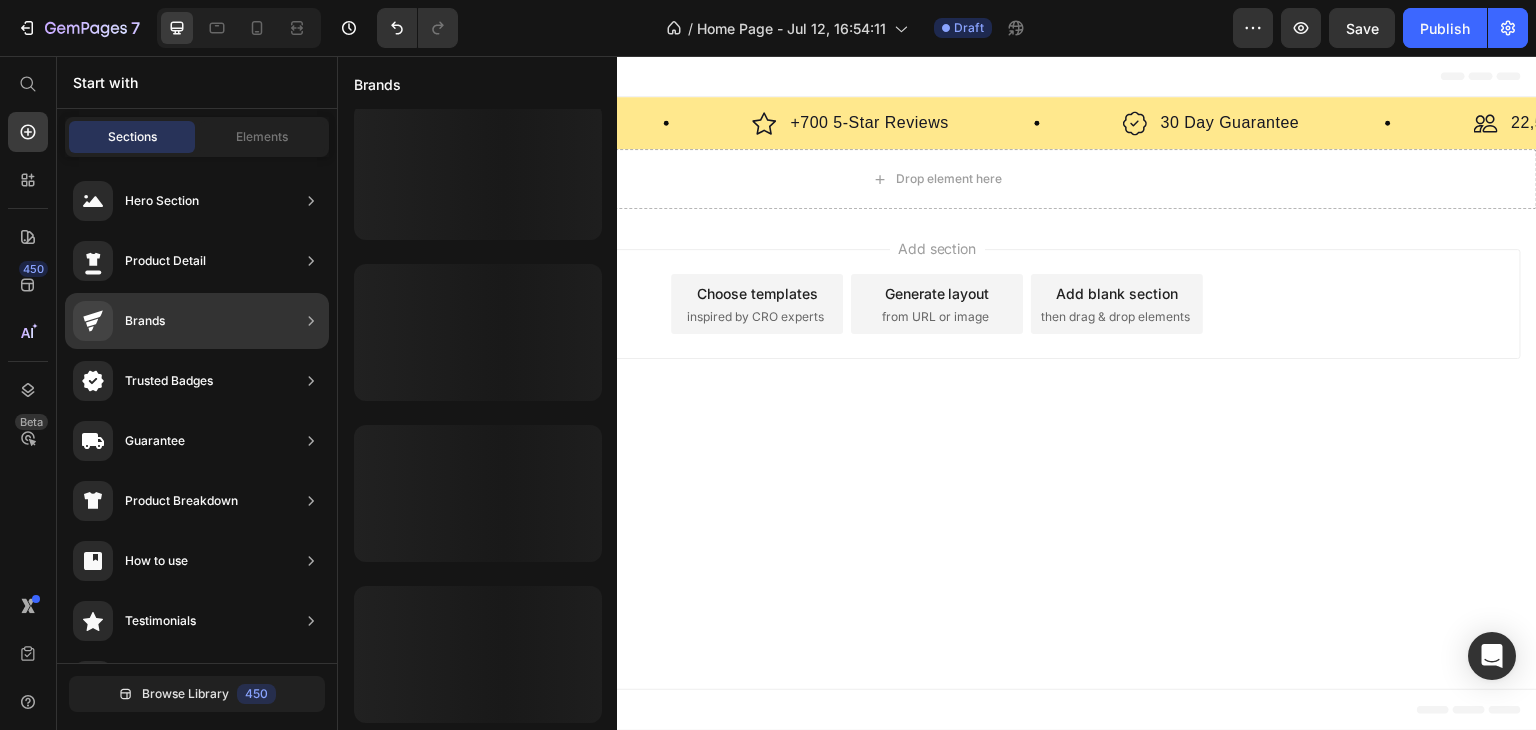 scroll, scrollTop: 978, scrollLeft: 0, axis: vertical 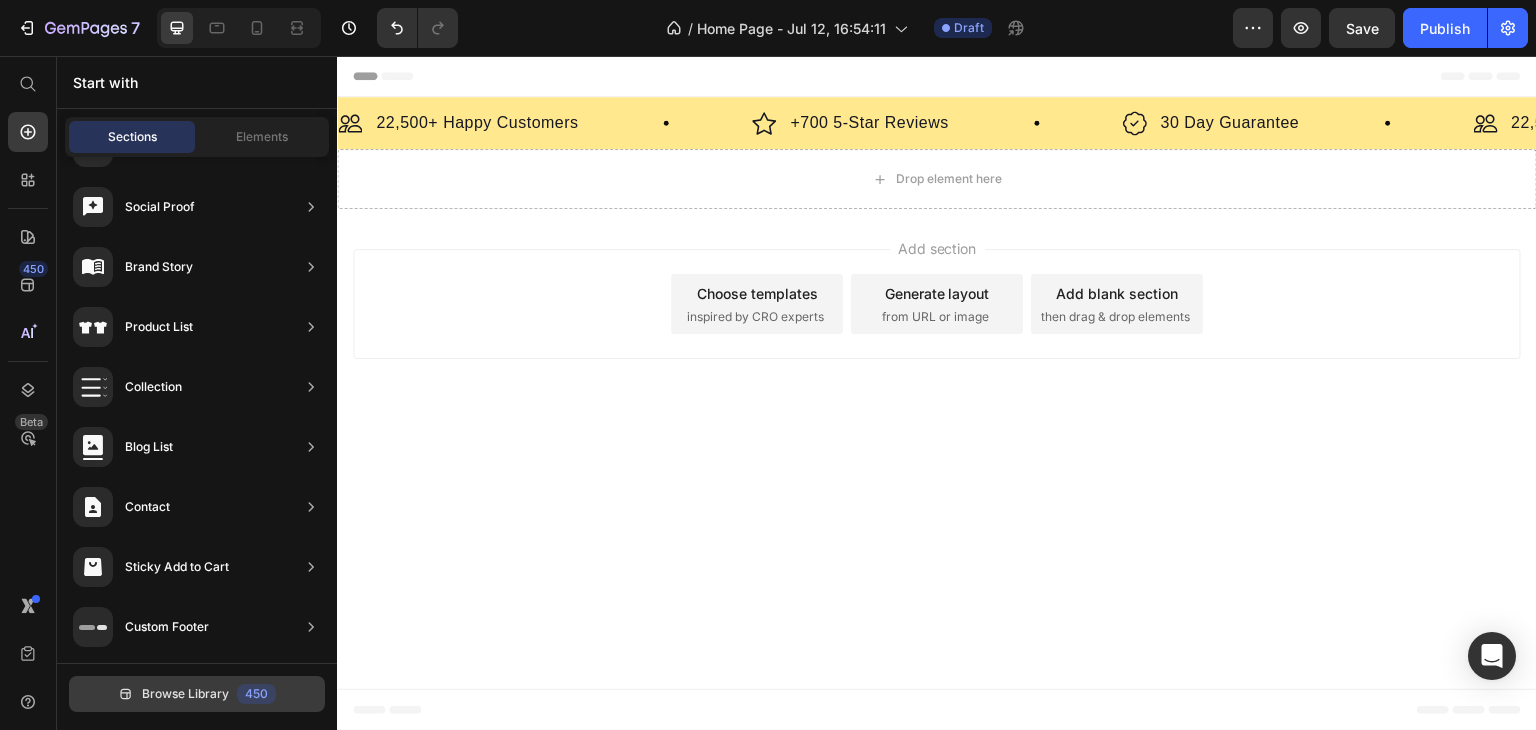 click on "Browse Library" at bounding box center (185, 694) 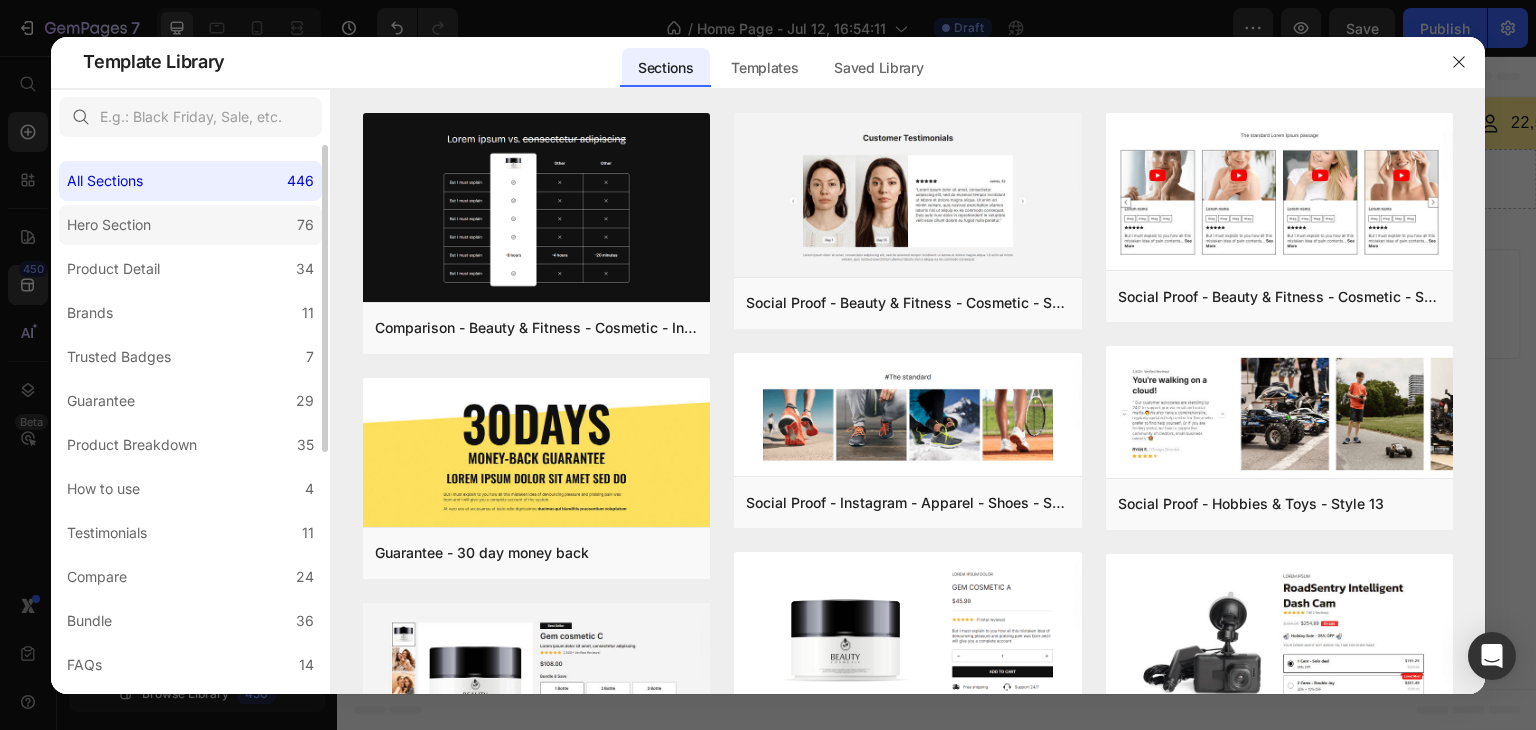 click on "Hero Section 76" 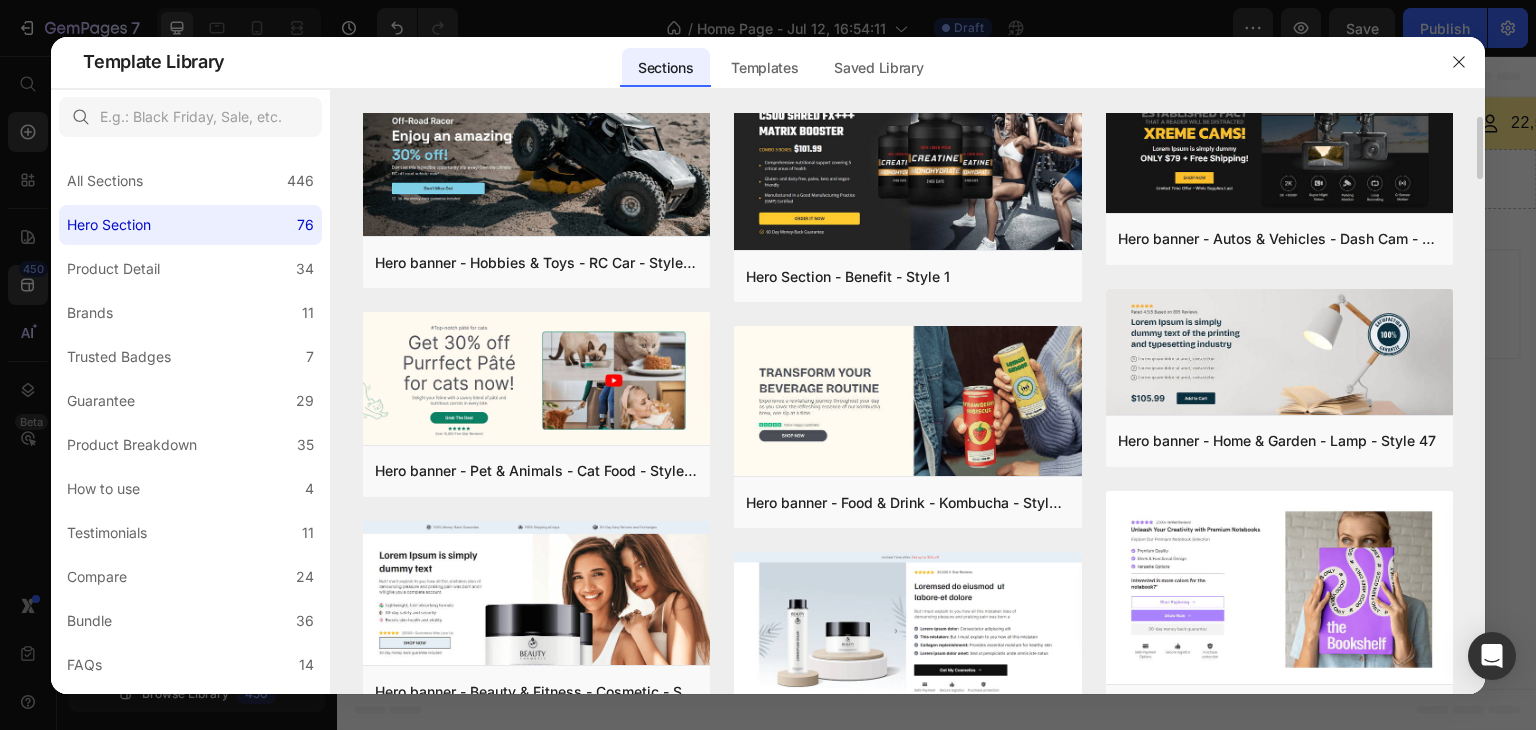 scroll, scrollTop: 0, scrollLeft: 0, axis: both 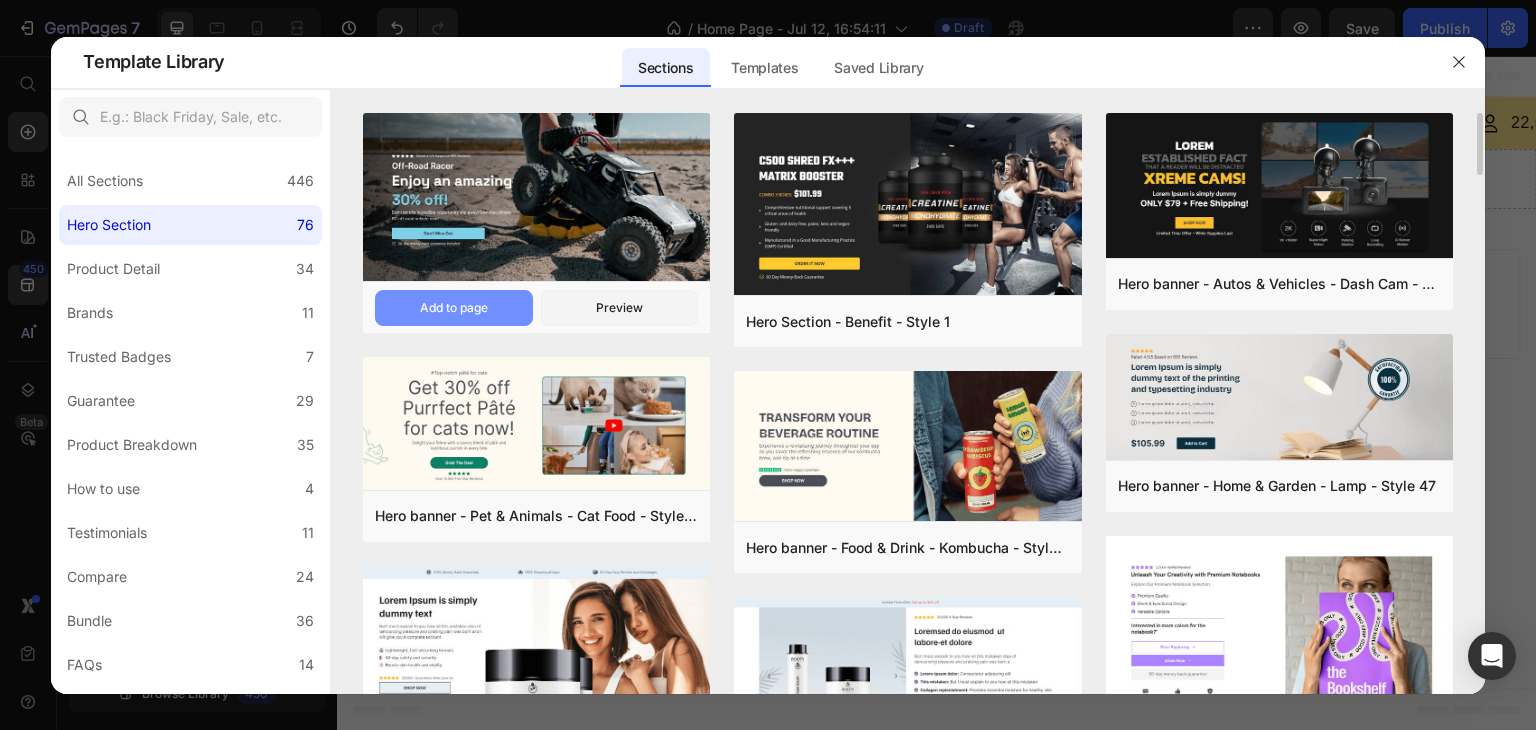 click on "Add to page" at bounding box center [454, 308] 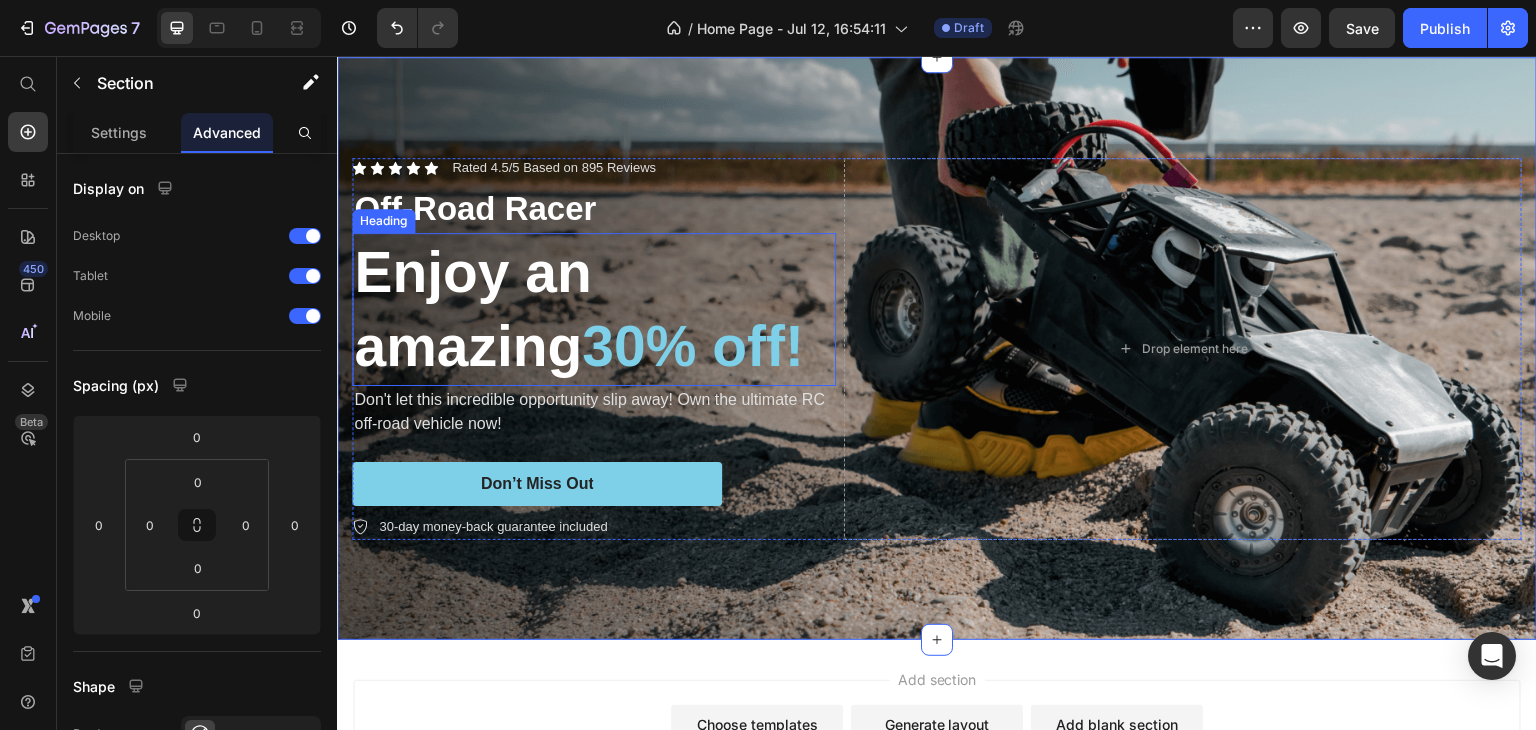 scroll, scrollTop: 0, scrollLeft: 0, axis: both 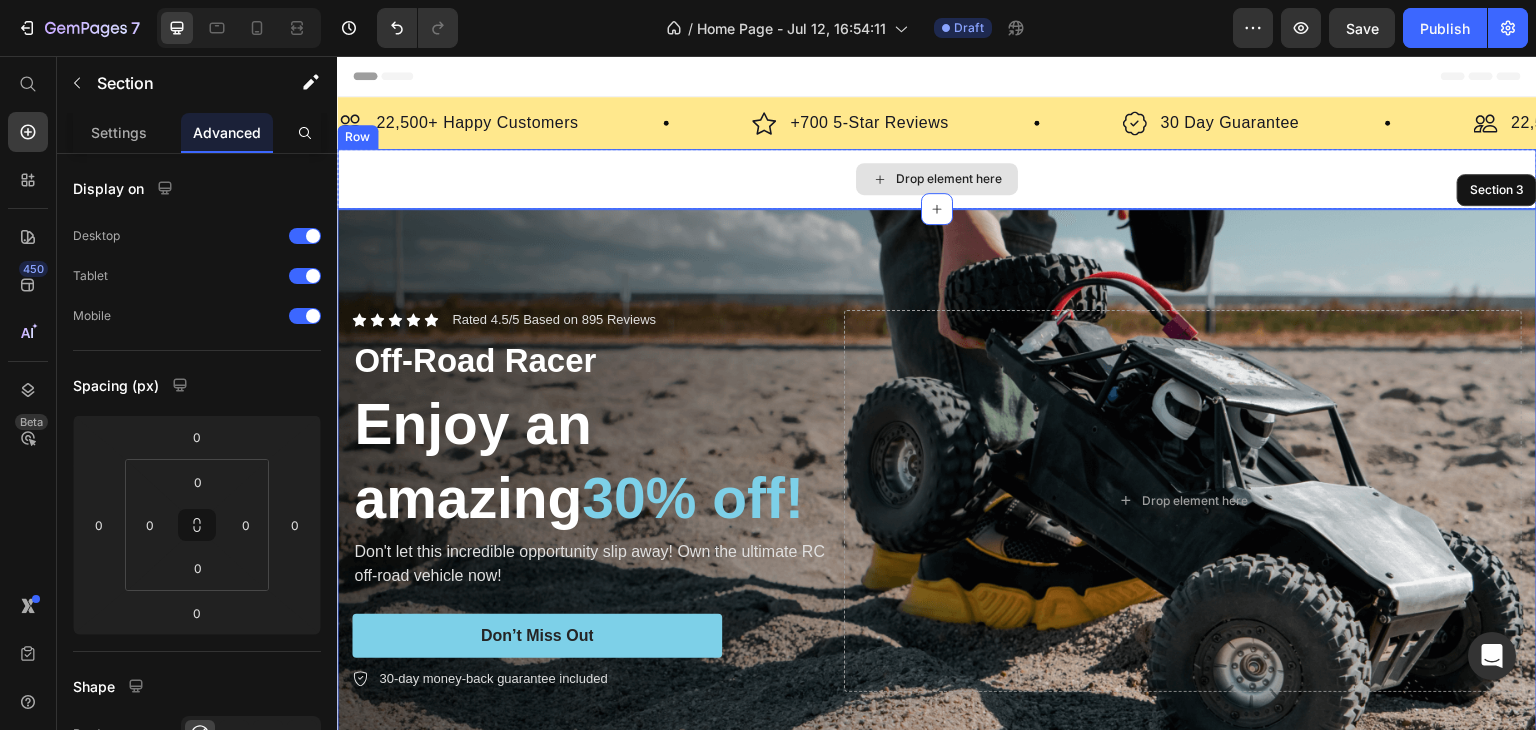 click on "Drop element here" at bounding box center (937, 179) 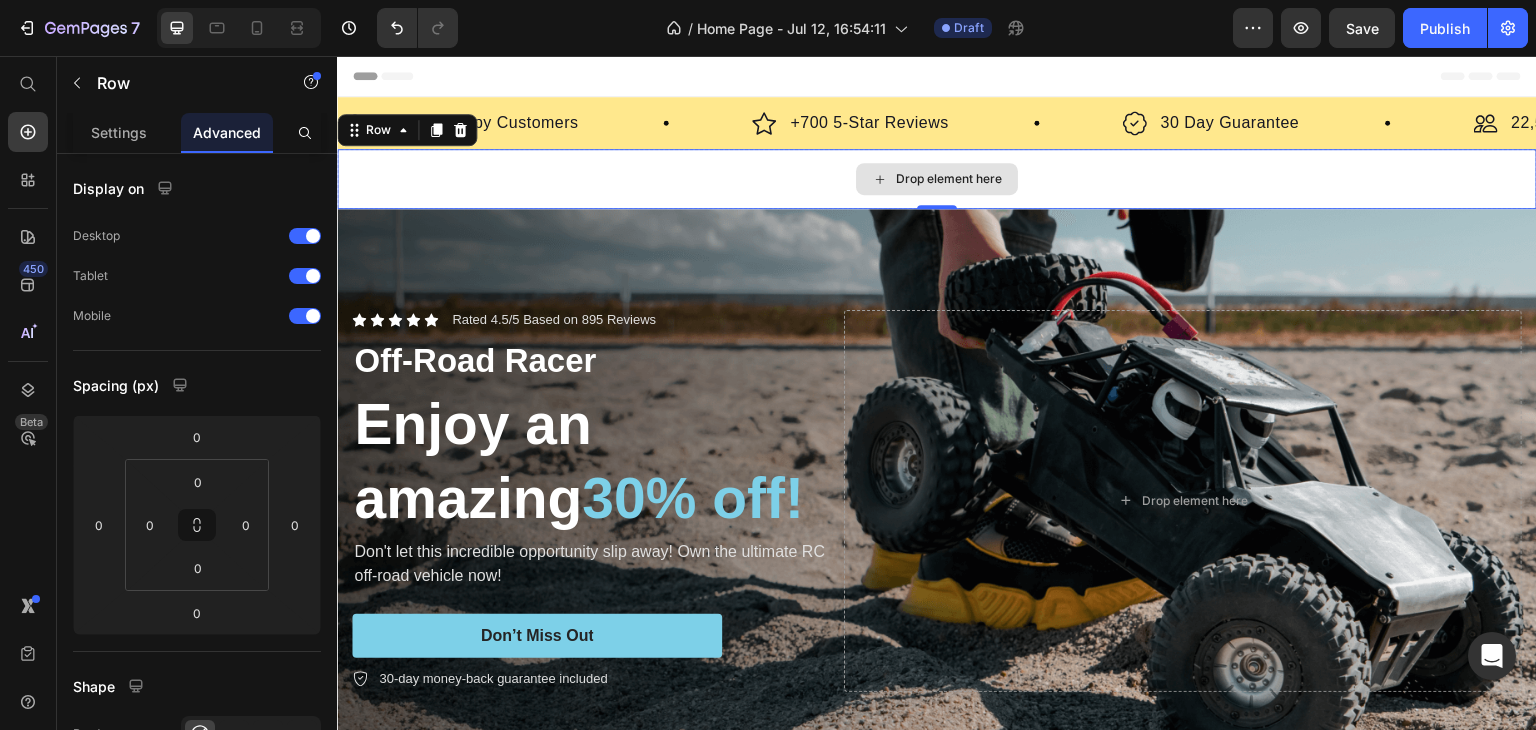 click on "Drop element here" at bounding box center [937, 179] 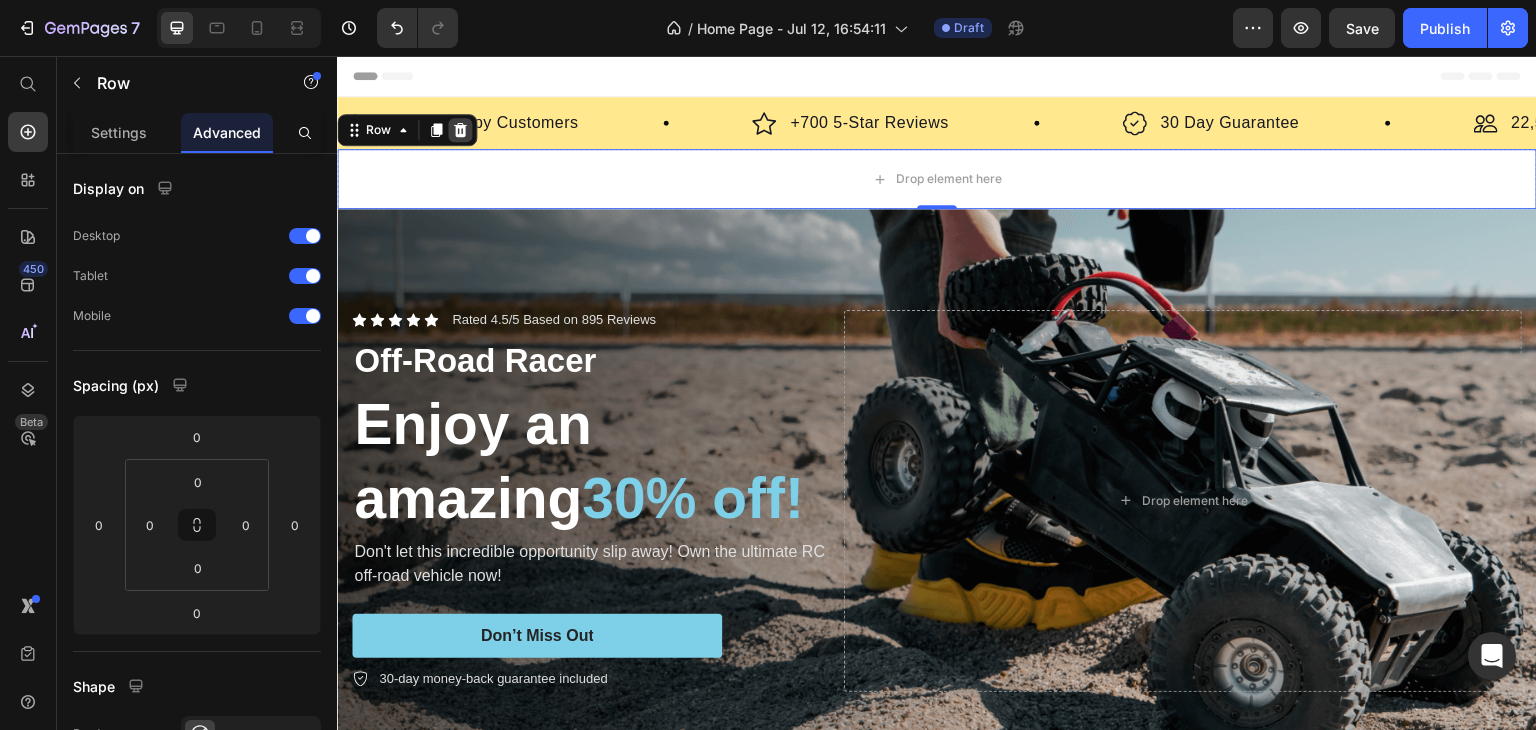 click 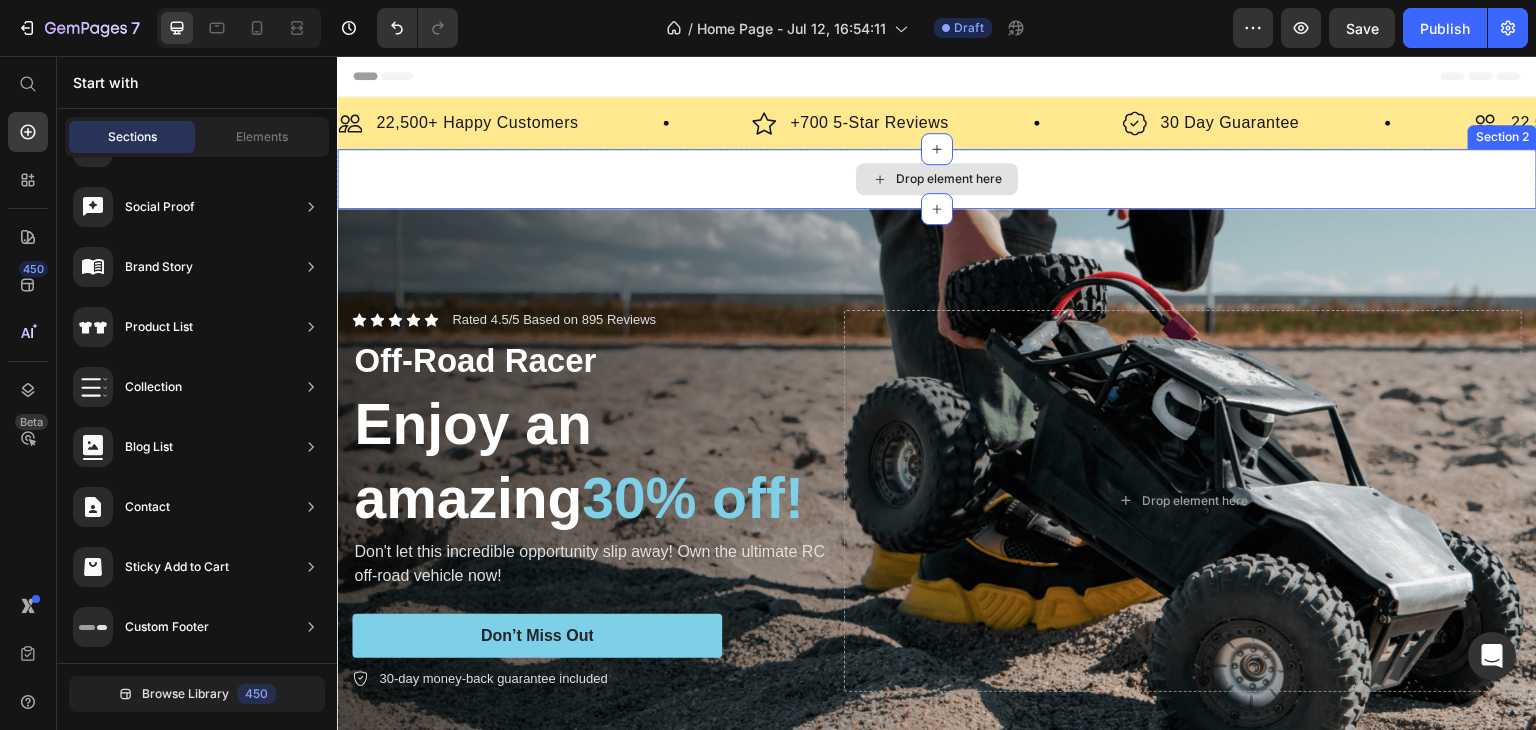 click on "Drop element here" at bounding box center (937, 179) 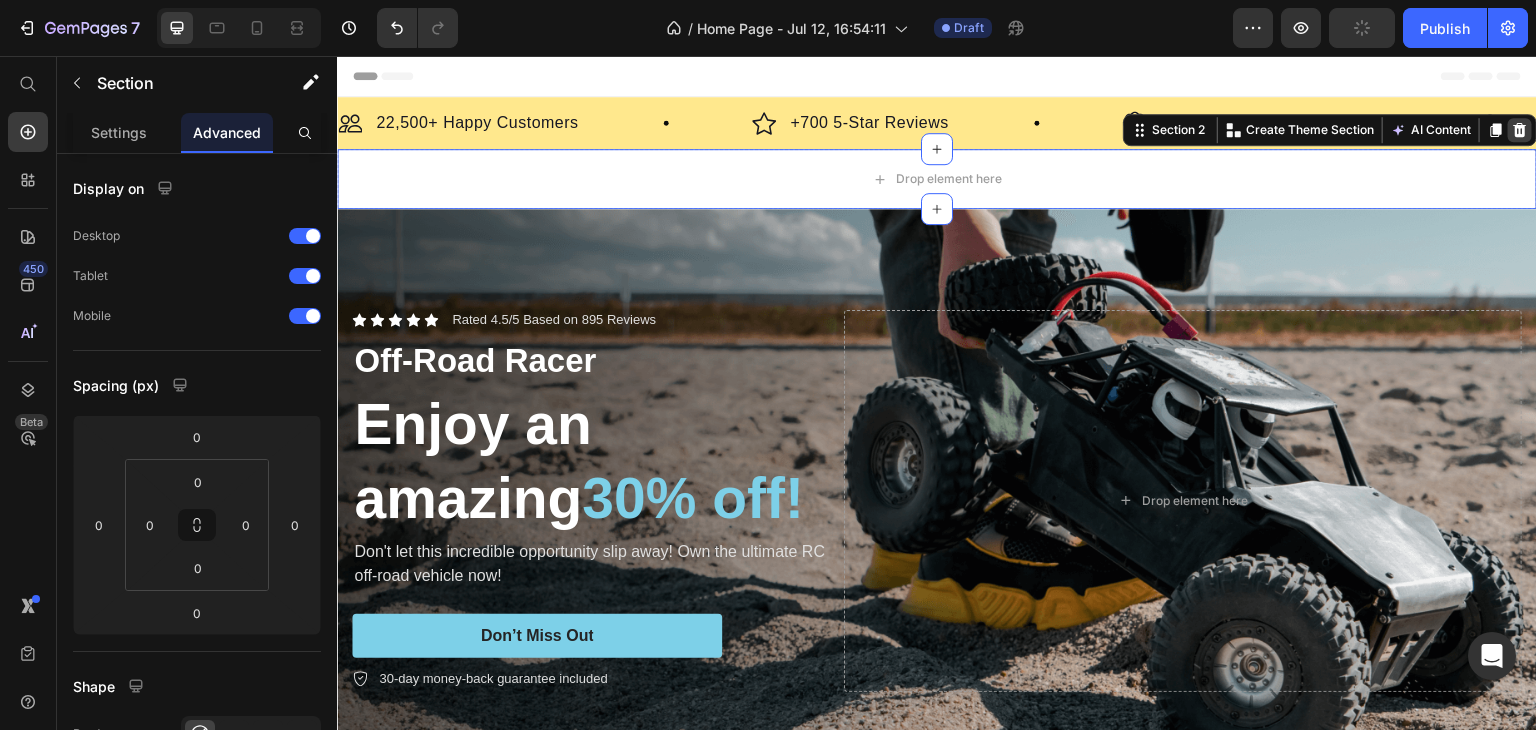 click 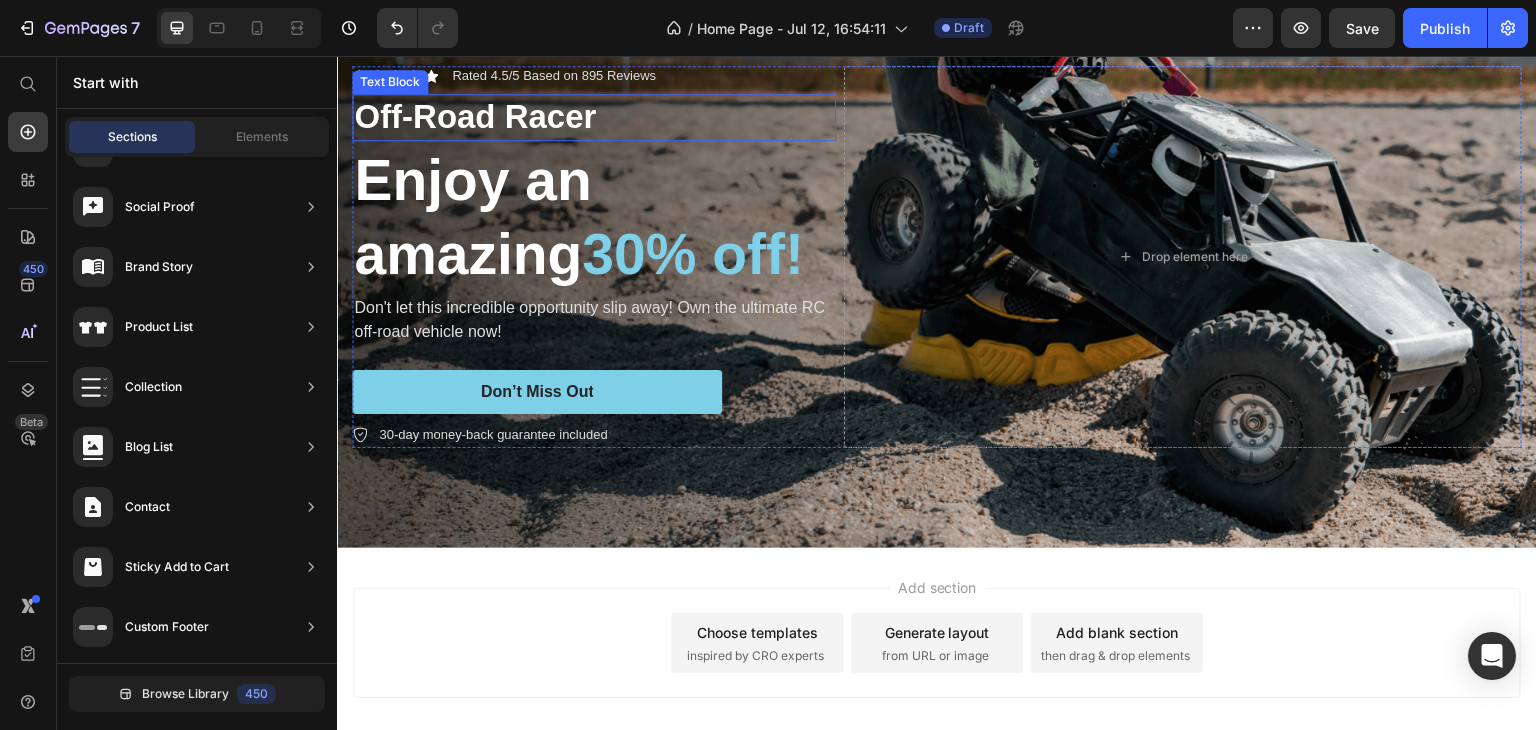 scroll, scrollTop: 0, scrollLeft: 0, axis: both 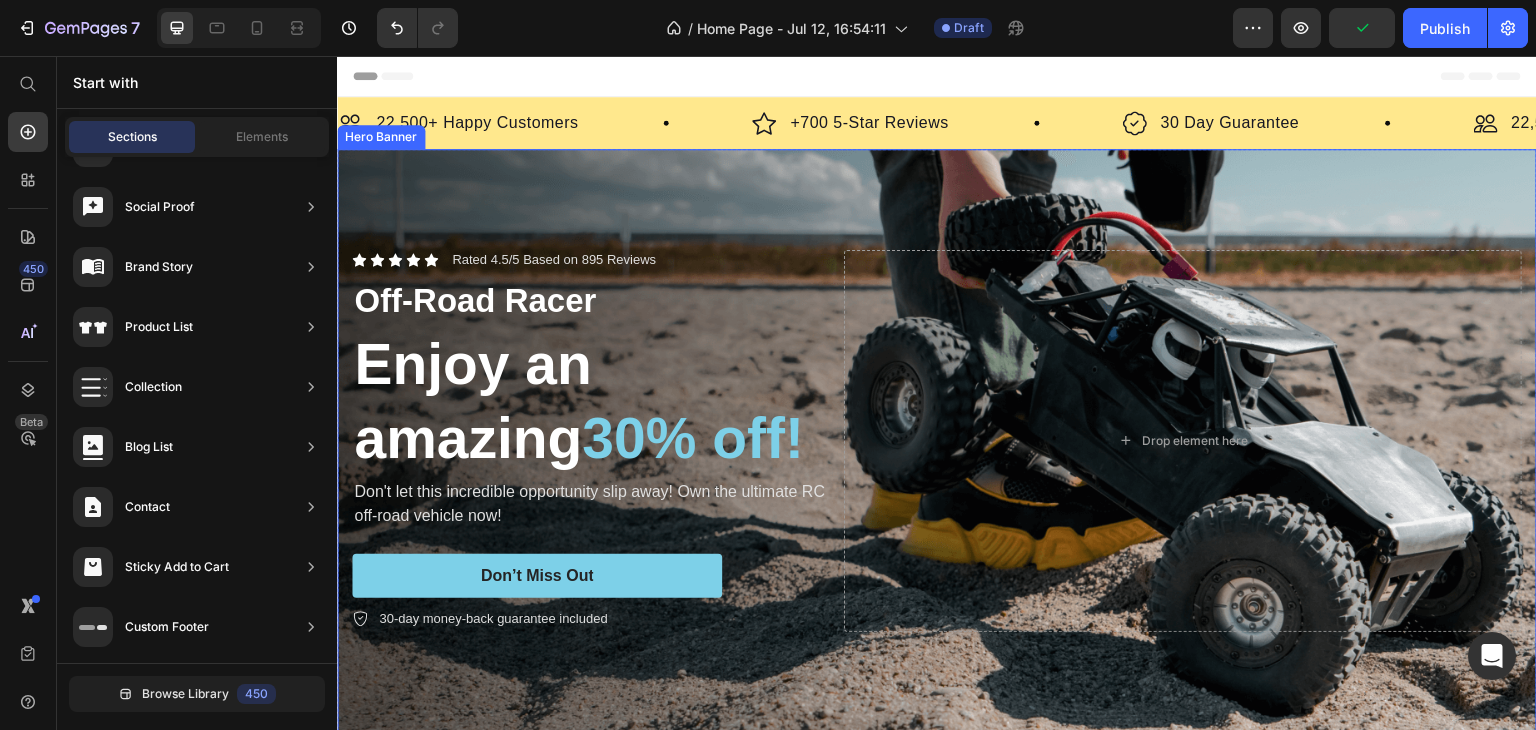 click at bounding box center (937, 440) 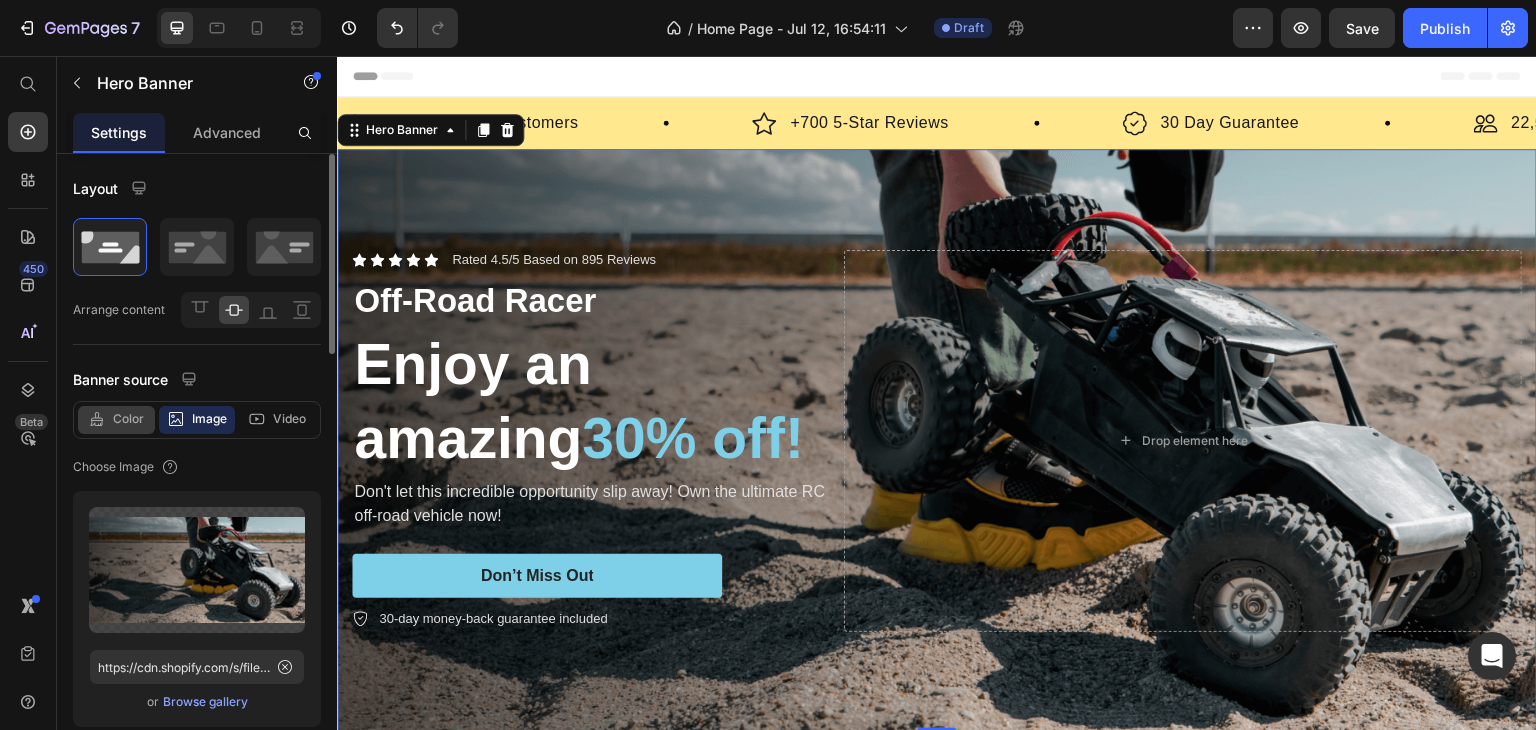 click on "Color" at bounding box center [128, 419] 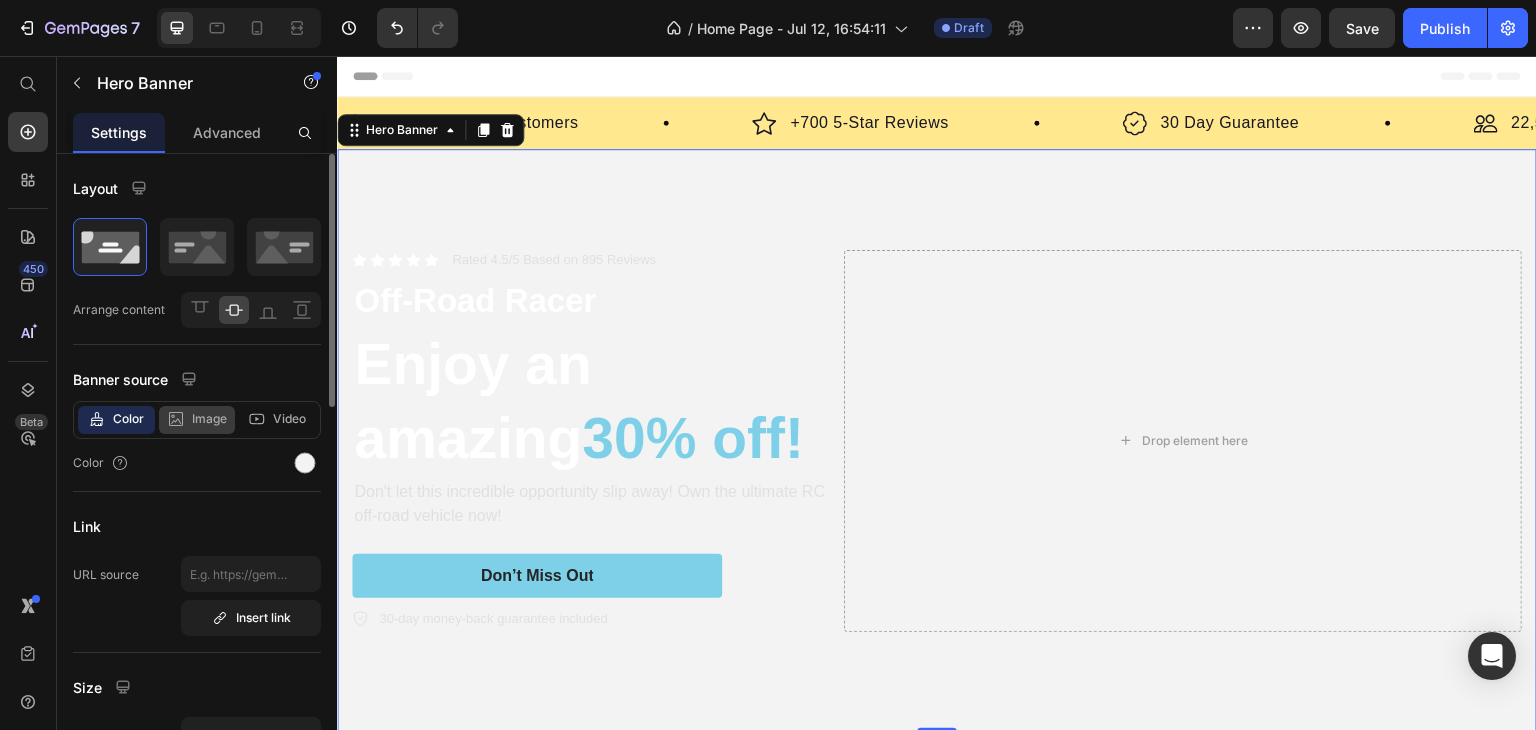 click 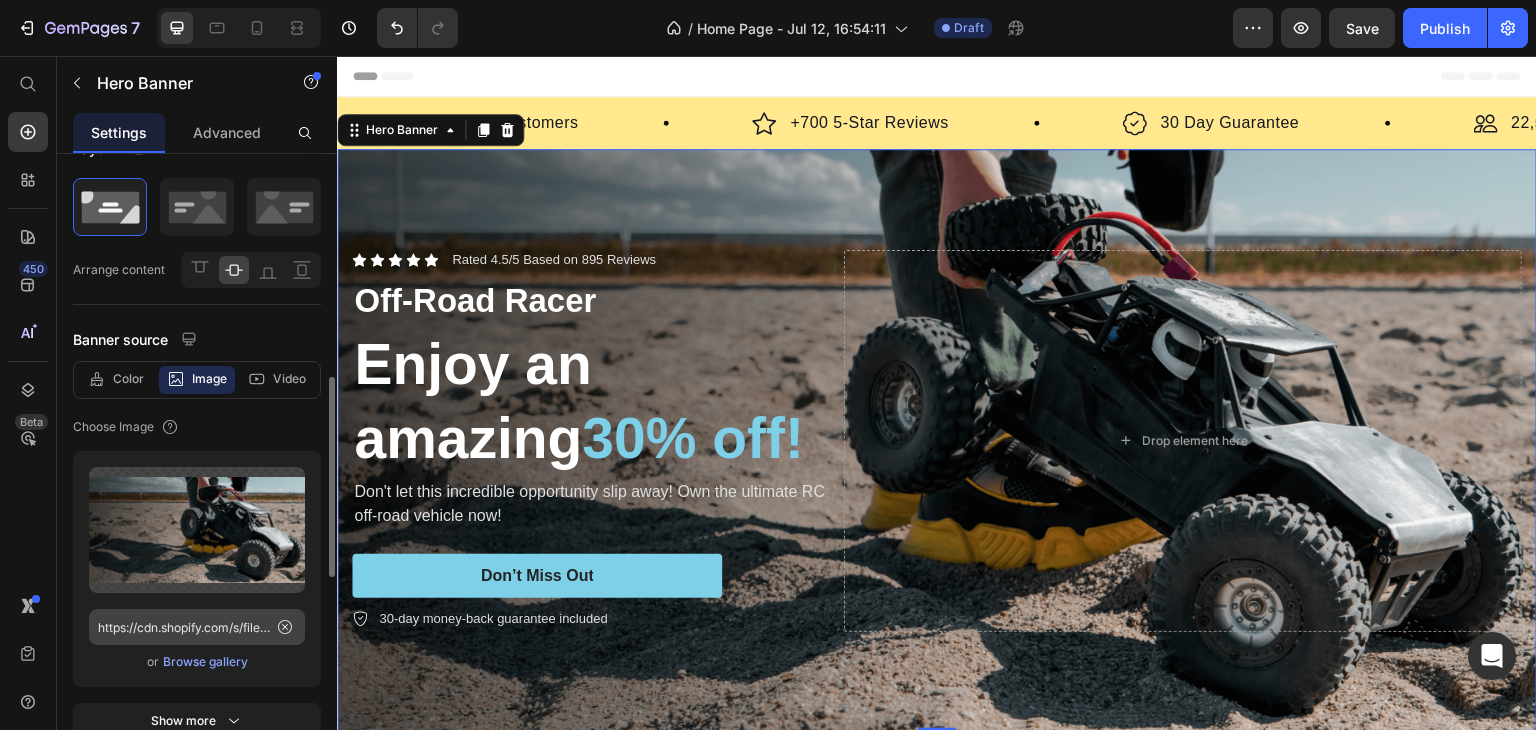 scroll, scrollTop: 0, scrollLeft: 0, axis: both 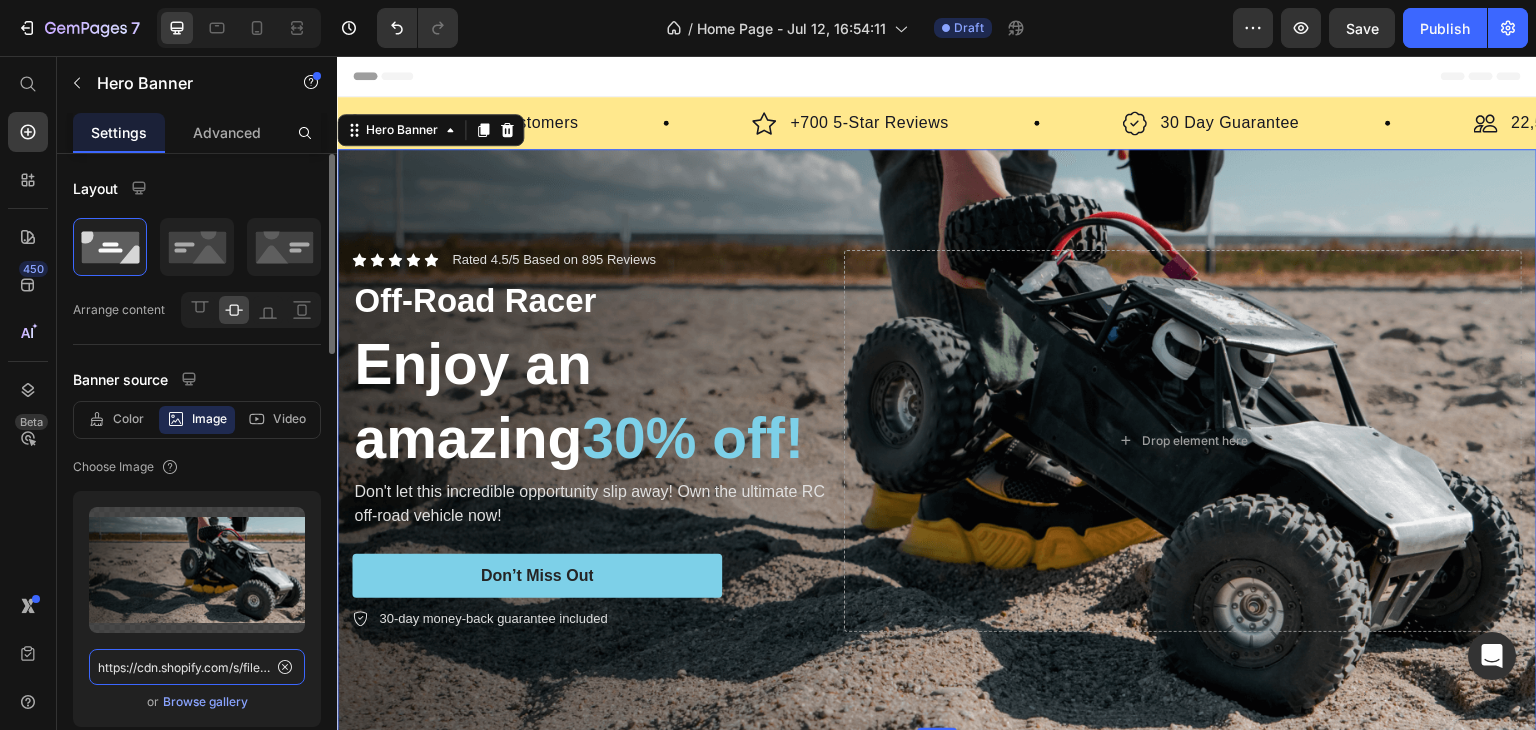 drag, startPoint x: 208, startPoint y: 545, endPoint x: 191, endPoint y: 673, distance: 129.12398 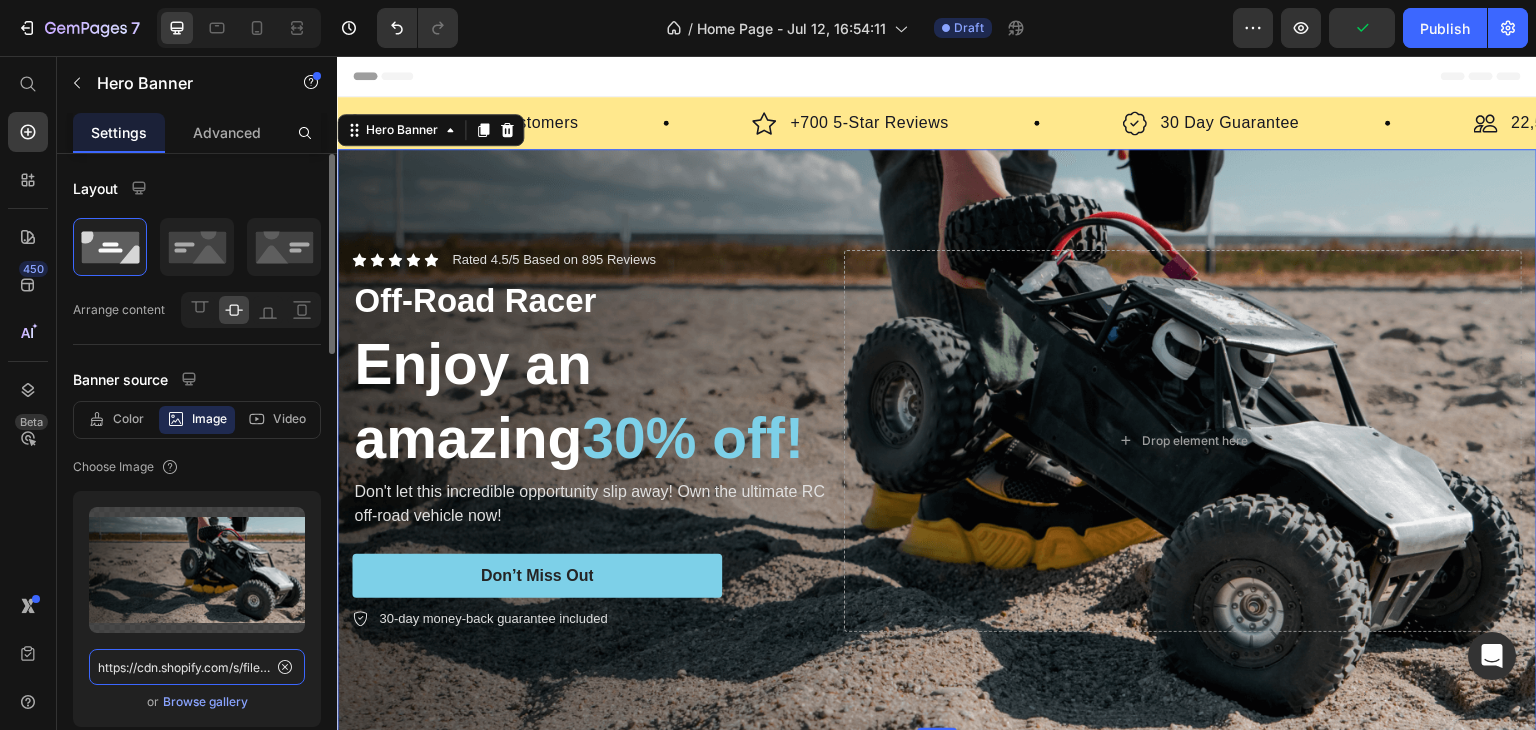 click on "https://cdn.shopify.com/s/files/1/0620/9001/8910/files/gempages_572761375839880064-ce9ffa59-a77b-4e14-a9ac-111aad4724f0.png" 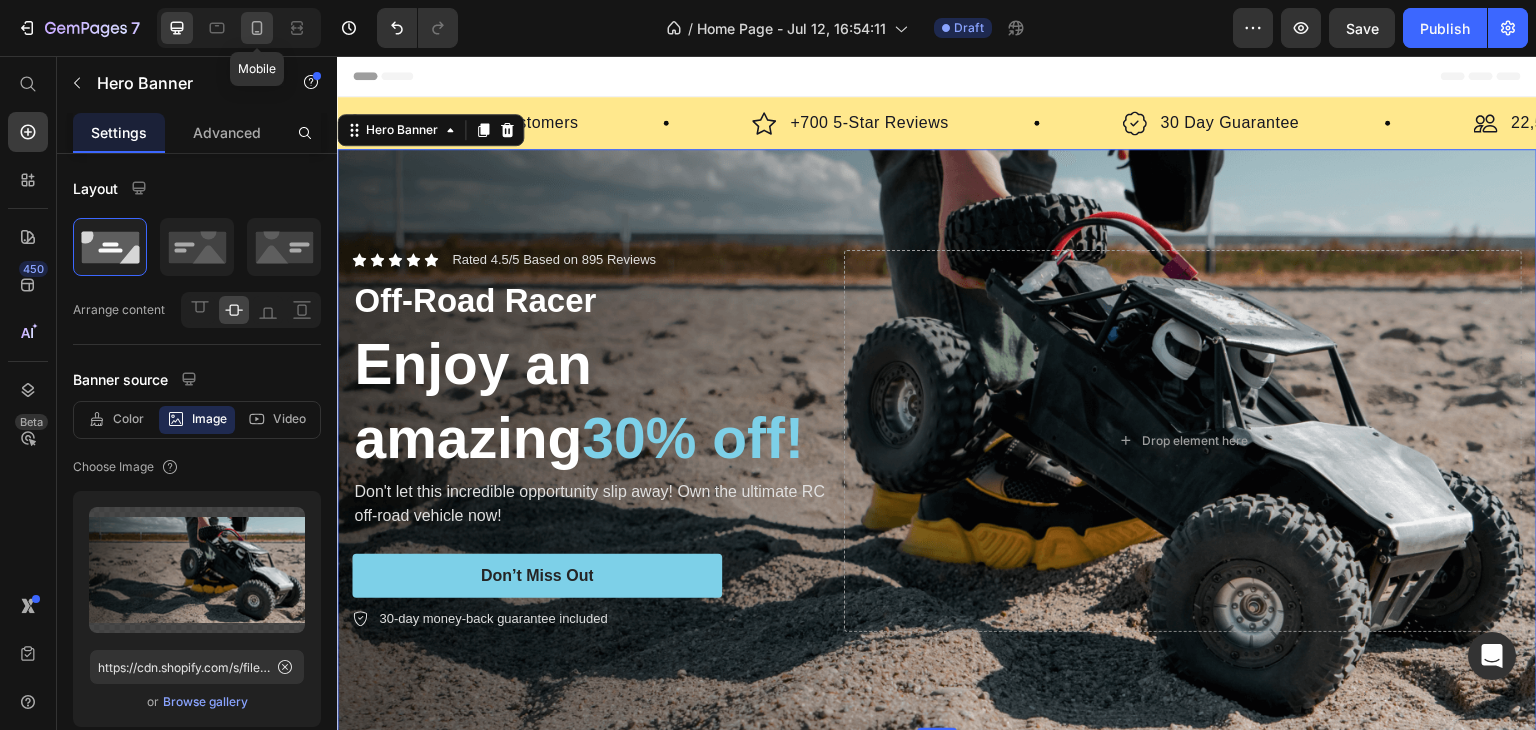 click 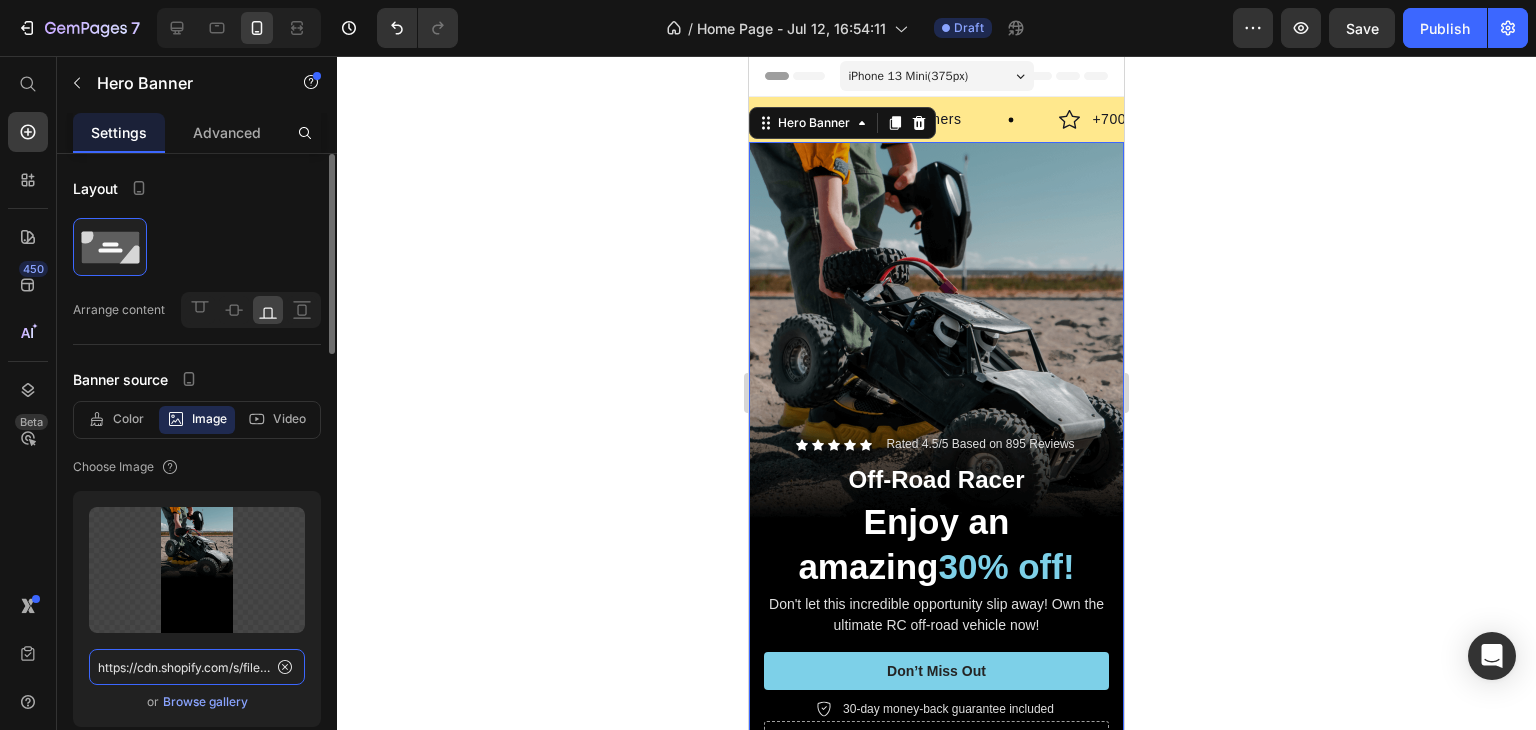 click on "https://cdn.shopify.com/s/files/1/0620/9001/8910/files/gempages_572761375839880064-cf554a43-230c-4018-bd07-40669beaa826.png" 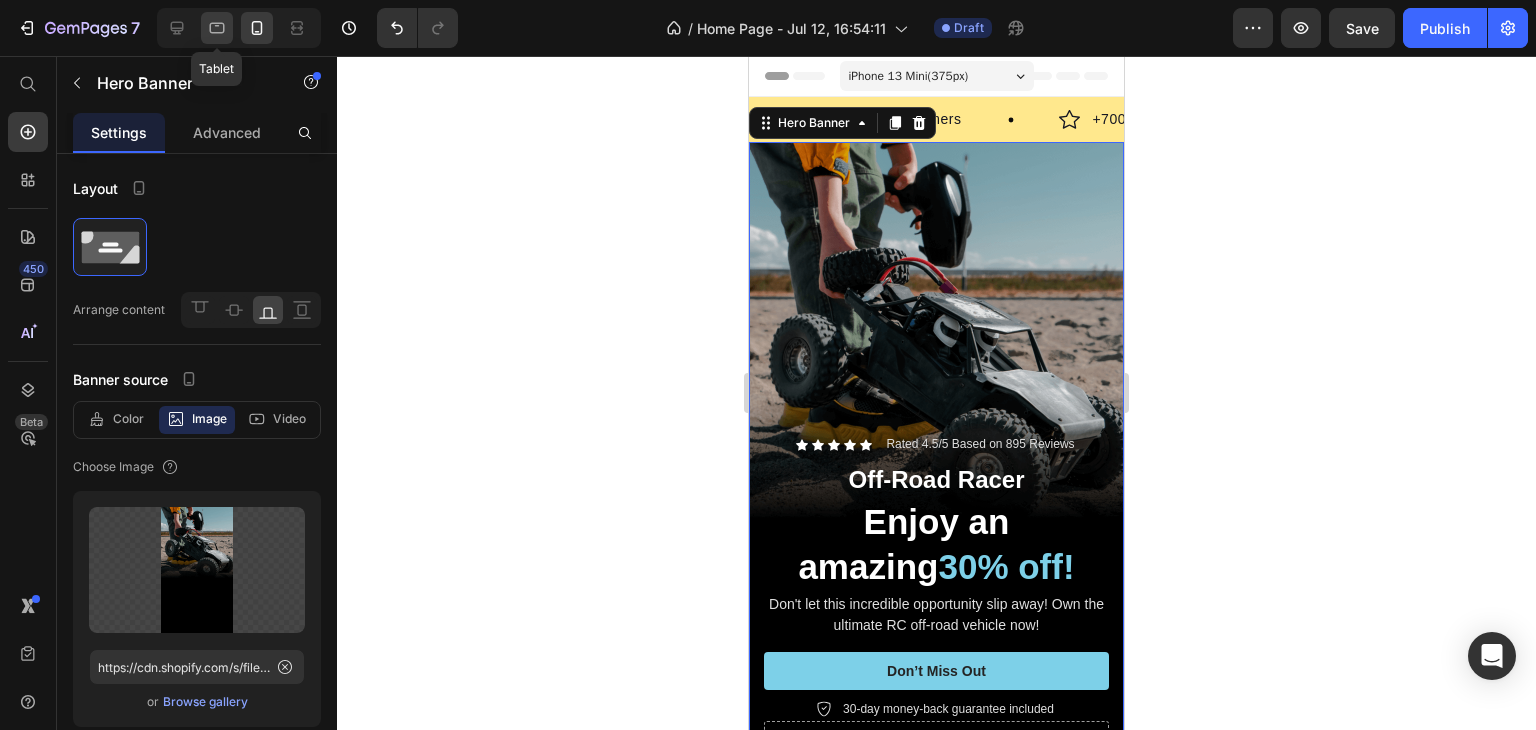 click 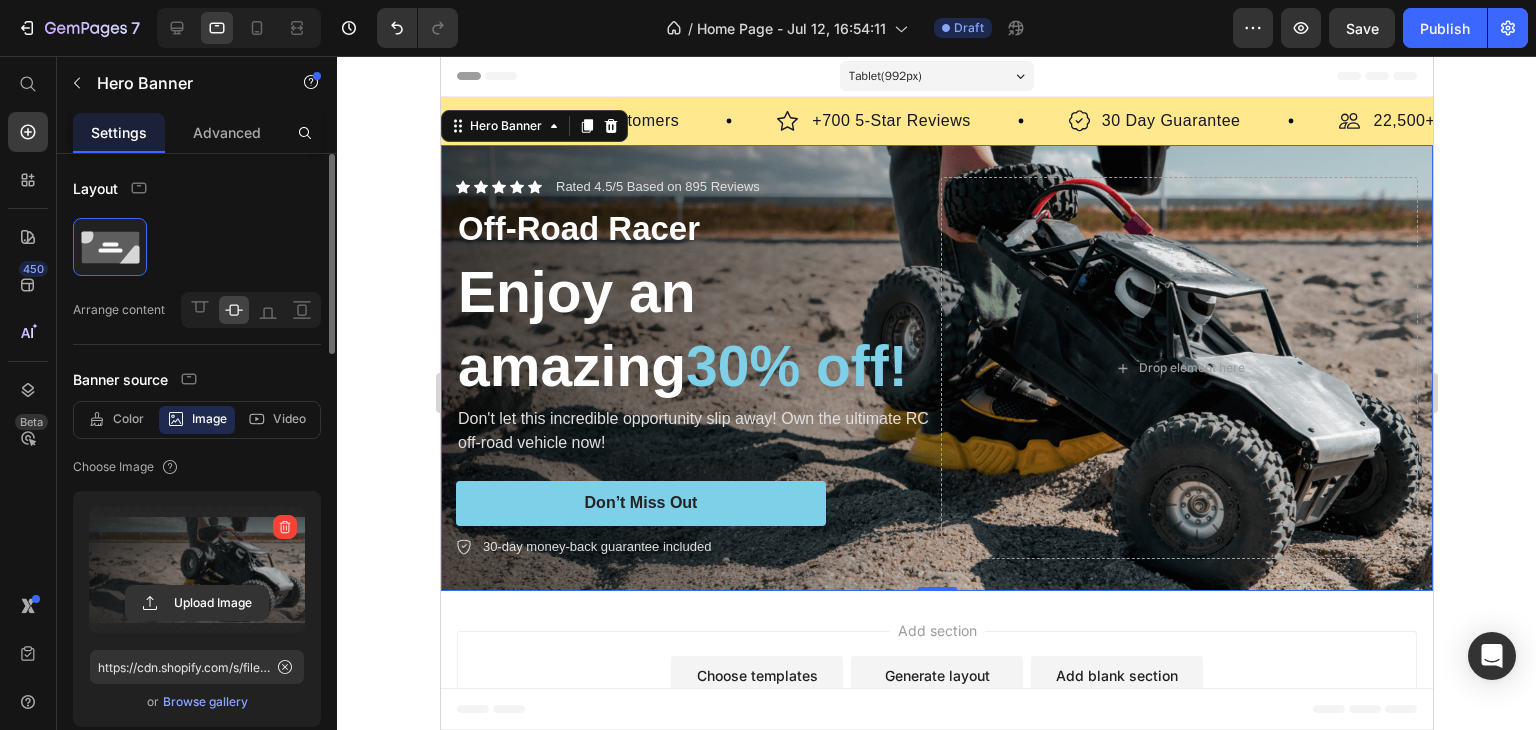 scroll, scrollTop: 19, scrollLeft: 0, axis: vertical 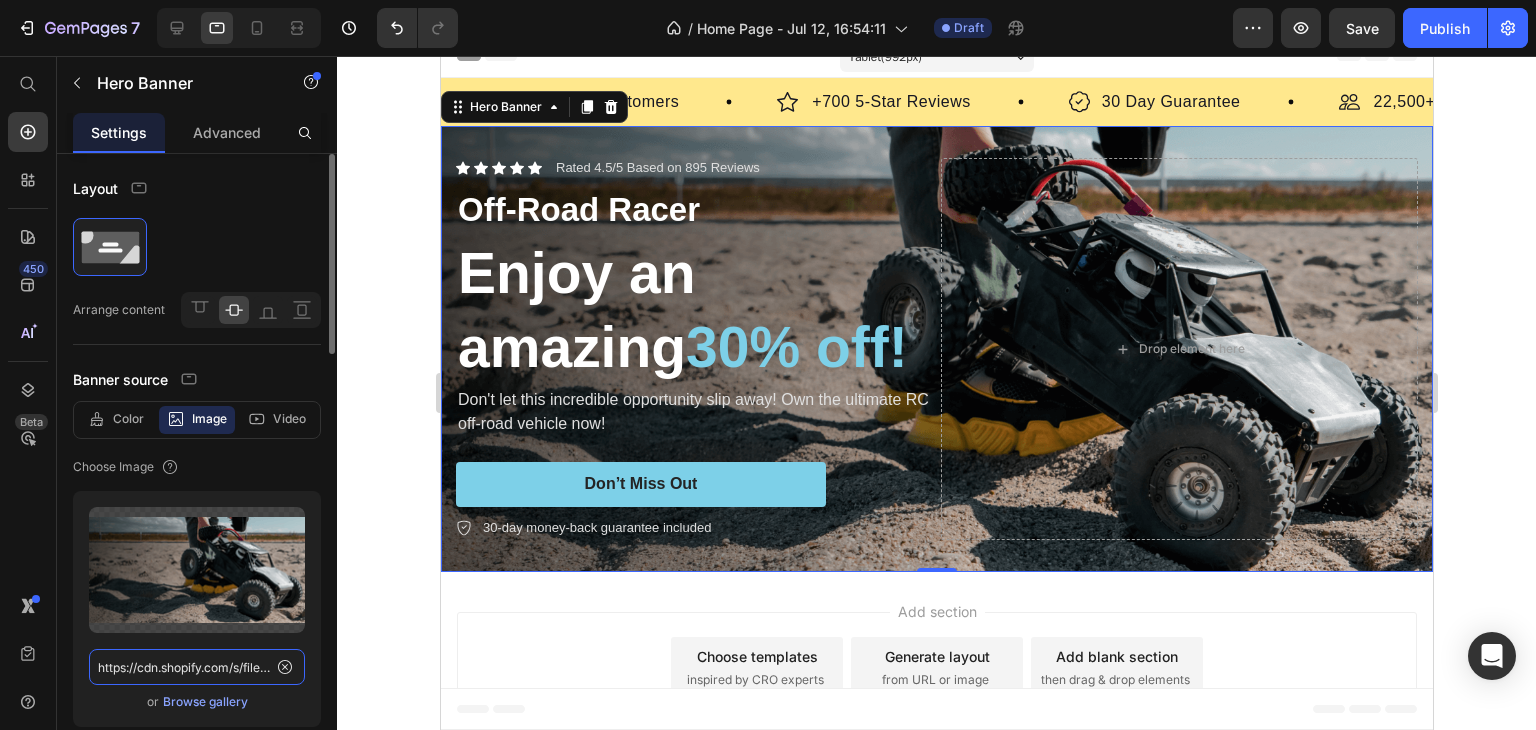 click on "https://cdn.shopify.com/s/files/1/0620/9001/8910/files/gempages_572761375839880064-ce9ffa59-a77b-4e14-a9ac-111aad4724f0.png" 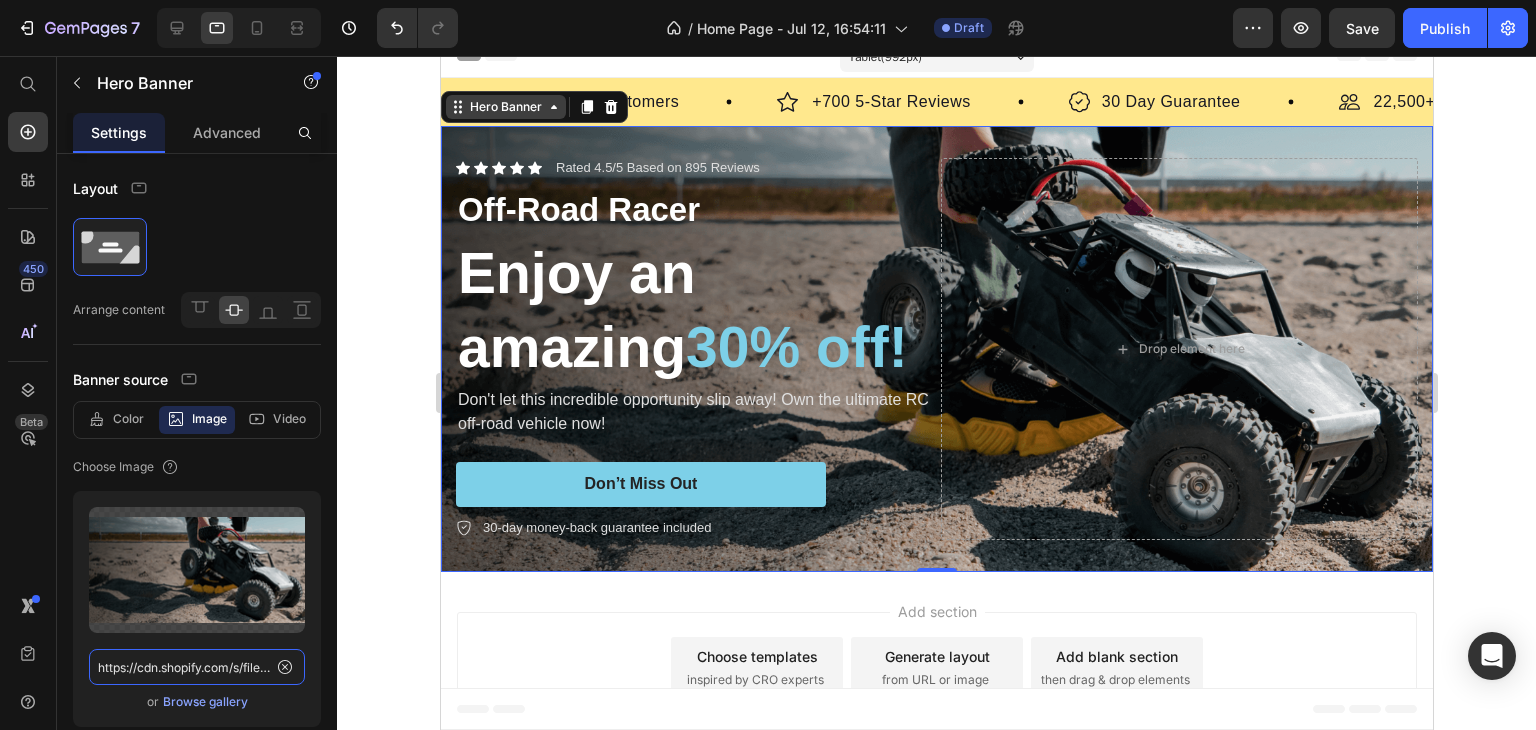 scroll, scrollTop: 0, scrollLeft: 0, axis: both 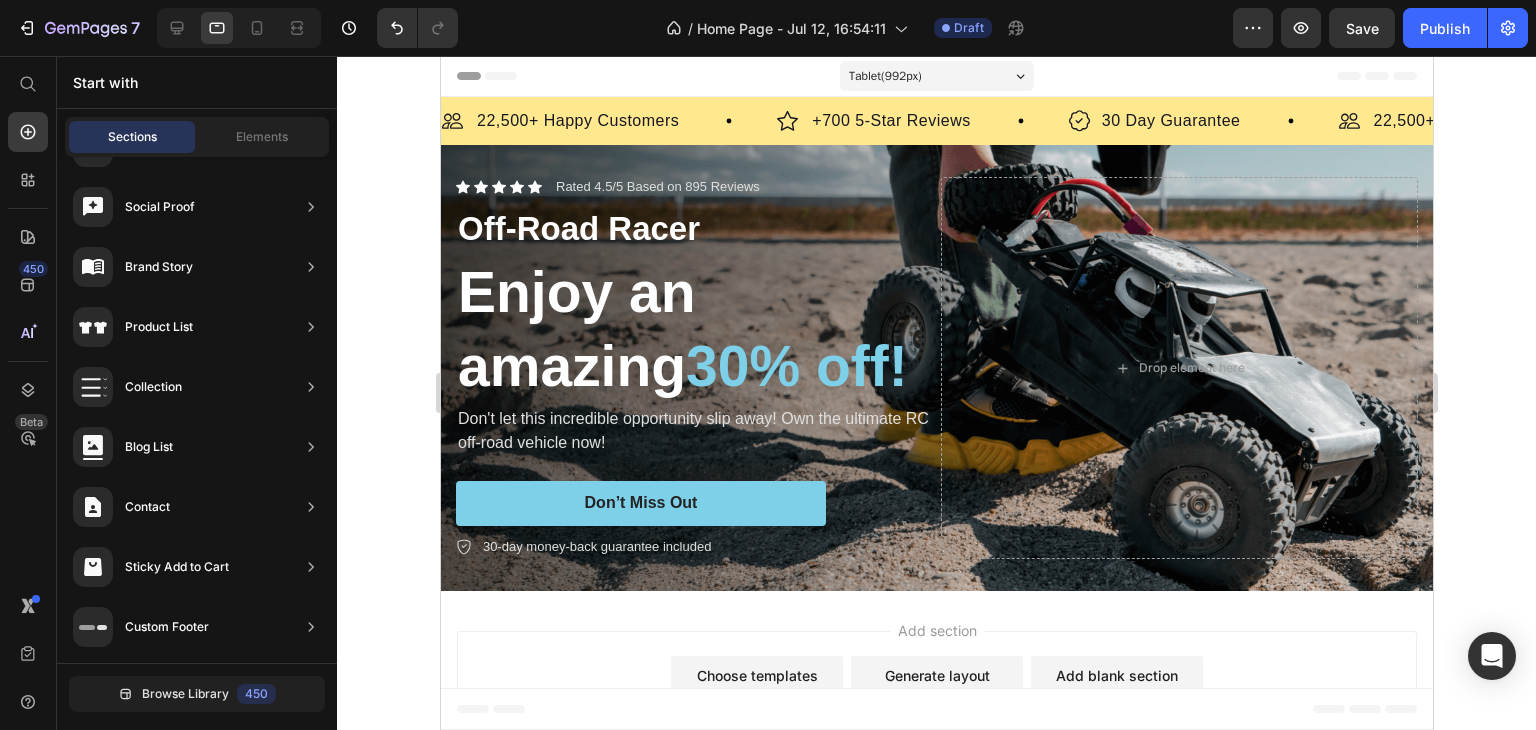 drag, startPoint x: 461, startPoint y: 69, endPoint x: 534, endPoint y: 73, distance: 73.109505 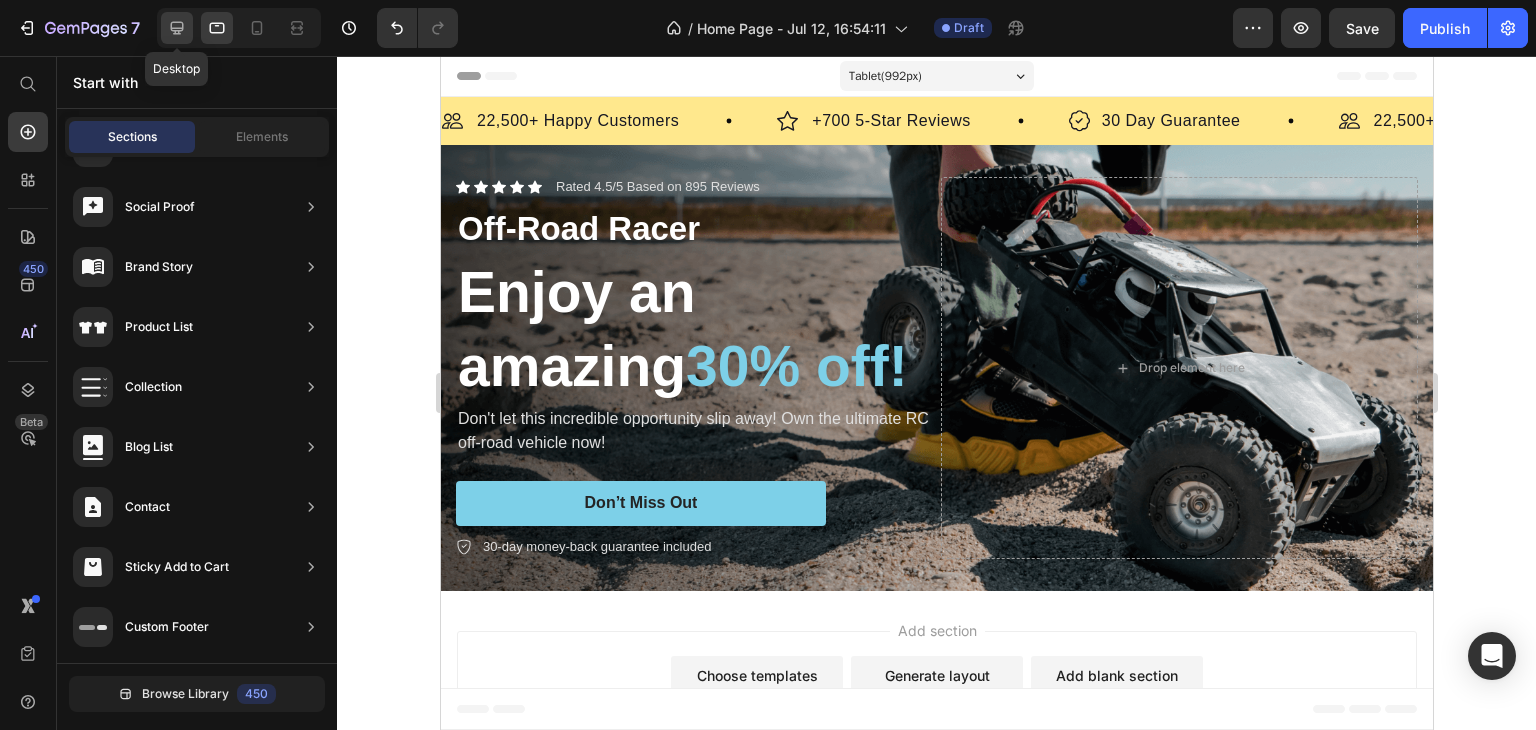 click 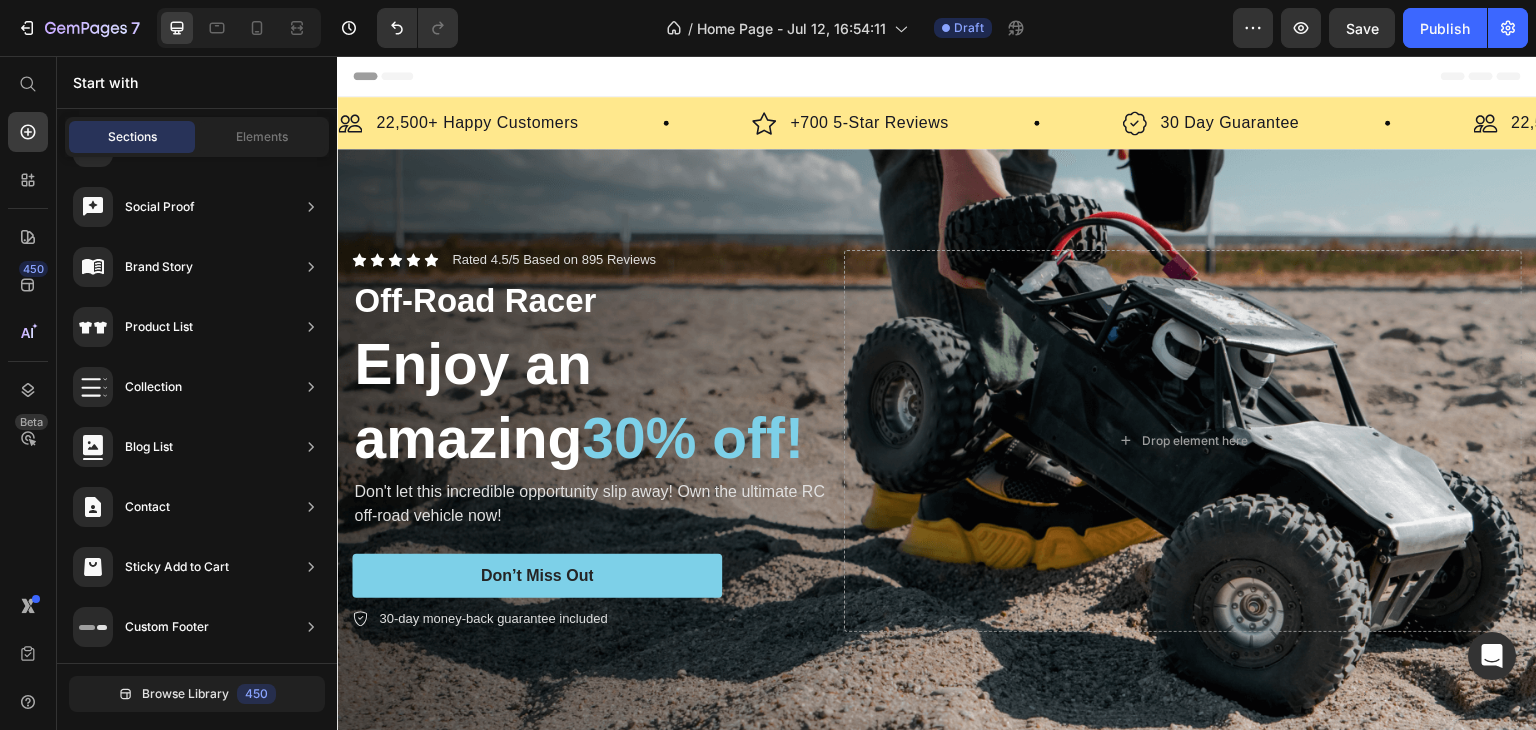 click on "Header" at bounding box center (937, 76) 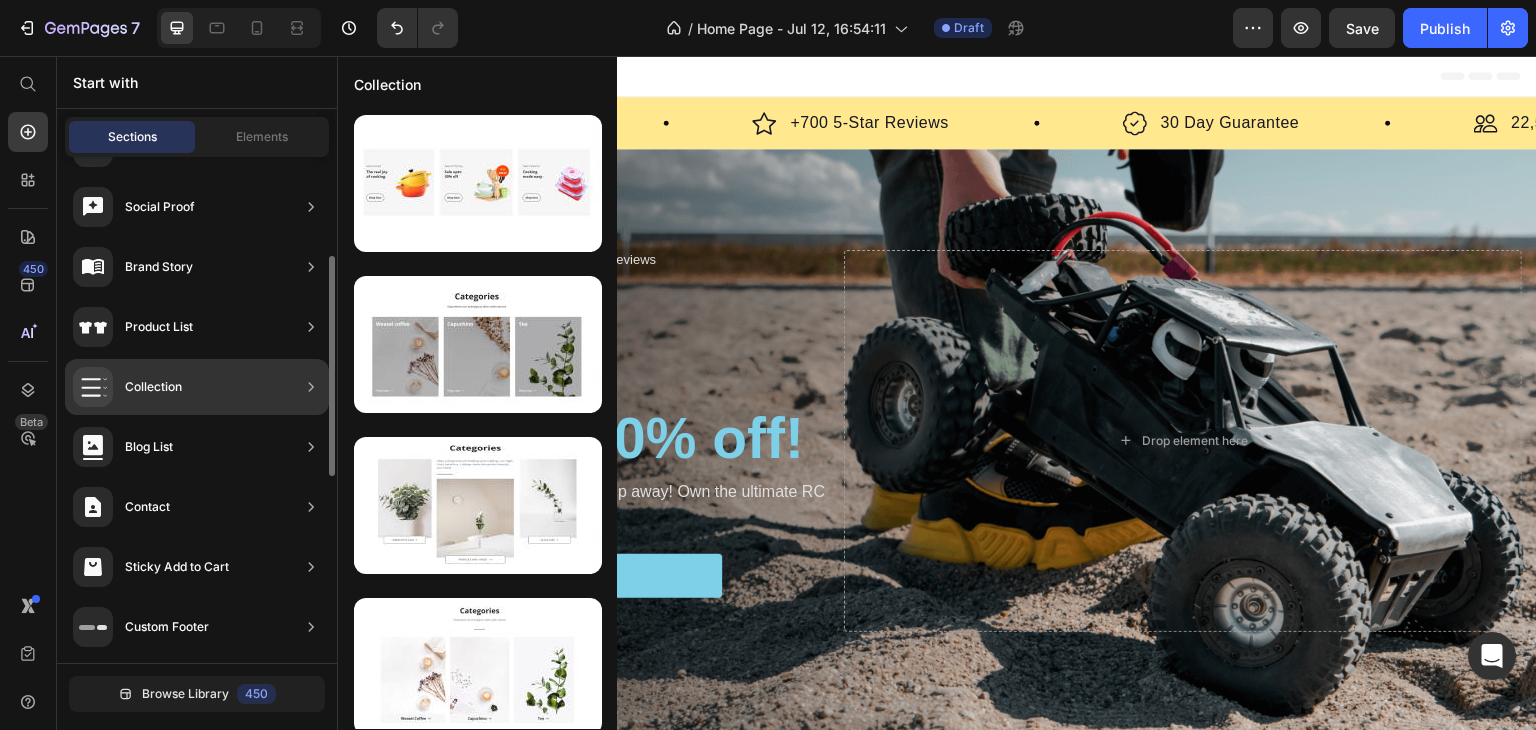 scroll, scrollTop: 493, scrollLeft: 0, axis: vertical 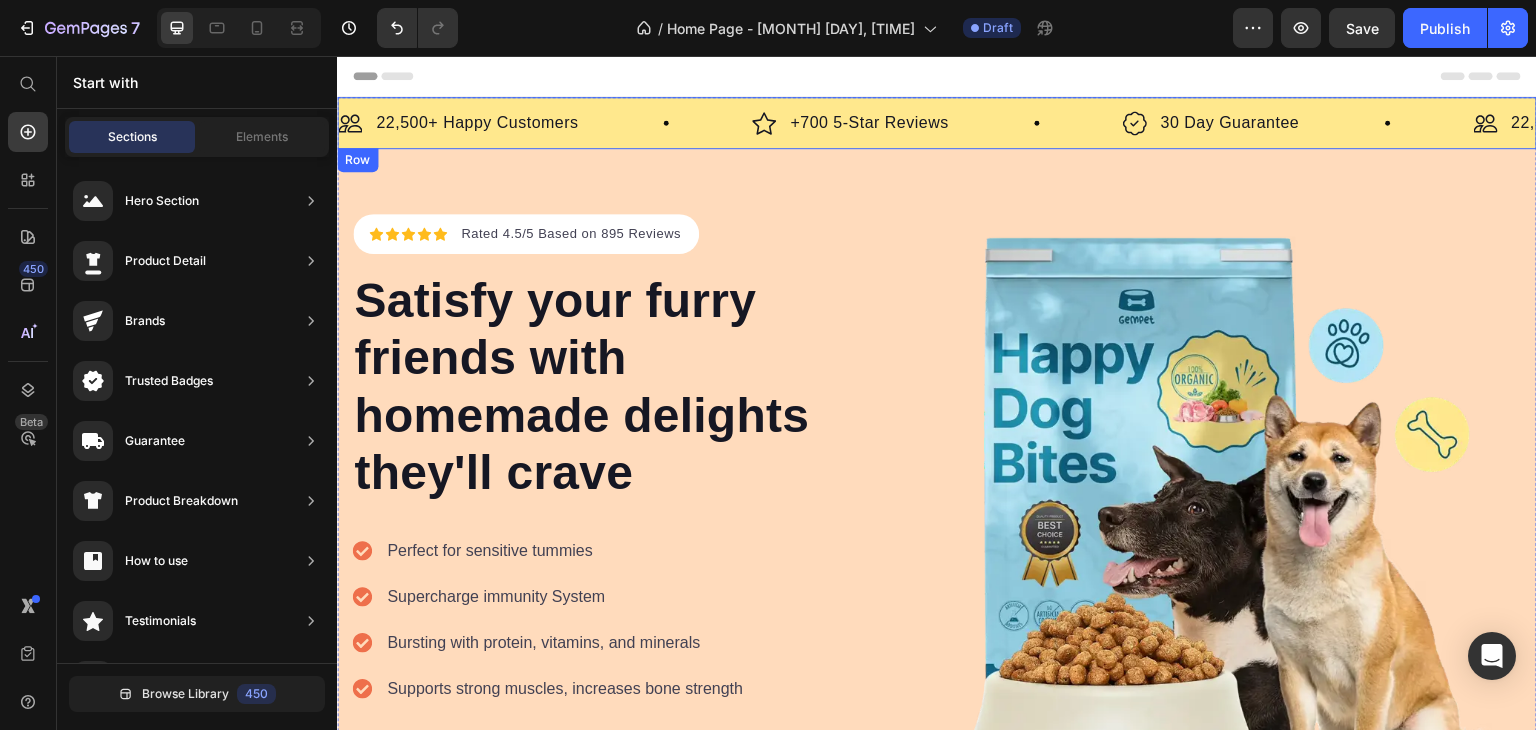 click on "Image 22,500+ Happy Customers Text Block Row
Image +700 5-Star Reviews Text Block Row
Image 30 Day Guarantee Text Block Row
Image 22,500+ Happy Customers Text Block Row
Image +700 5-Star Reviews Text Block Row
Image 30 Day Guarantee Text Block Row
Image 22,500+ Happy Customers Text Block Row
Image +700 5-Star Reviews Text Block Row
Image 30 Day Guarantee Text Block Row
Image 22,500+ Happy Customers Text Block Row
Image +700 5-Star Reviews Text Block Row
Image 30 Day Guarantee Text Block Row
Image 22,500+ Happy Customers Text Block Row
Image +700 5-Star Reviews Text Block Row
Image 30 Day Guarantee Text Block Row
Image 22,500+ Happy Customers Text Block Row
Image +700 5-Star Reviews Text Block Row
Image 30 Day Guarantee Text Block Row Marquee" at bounding box center [937, 123] 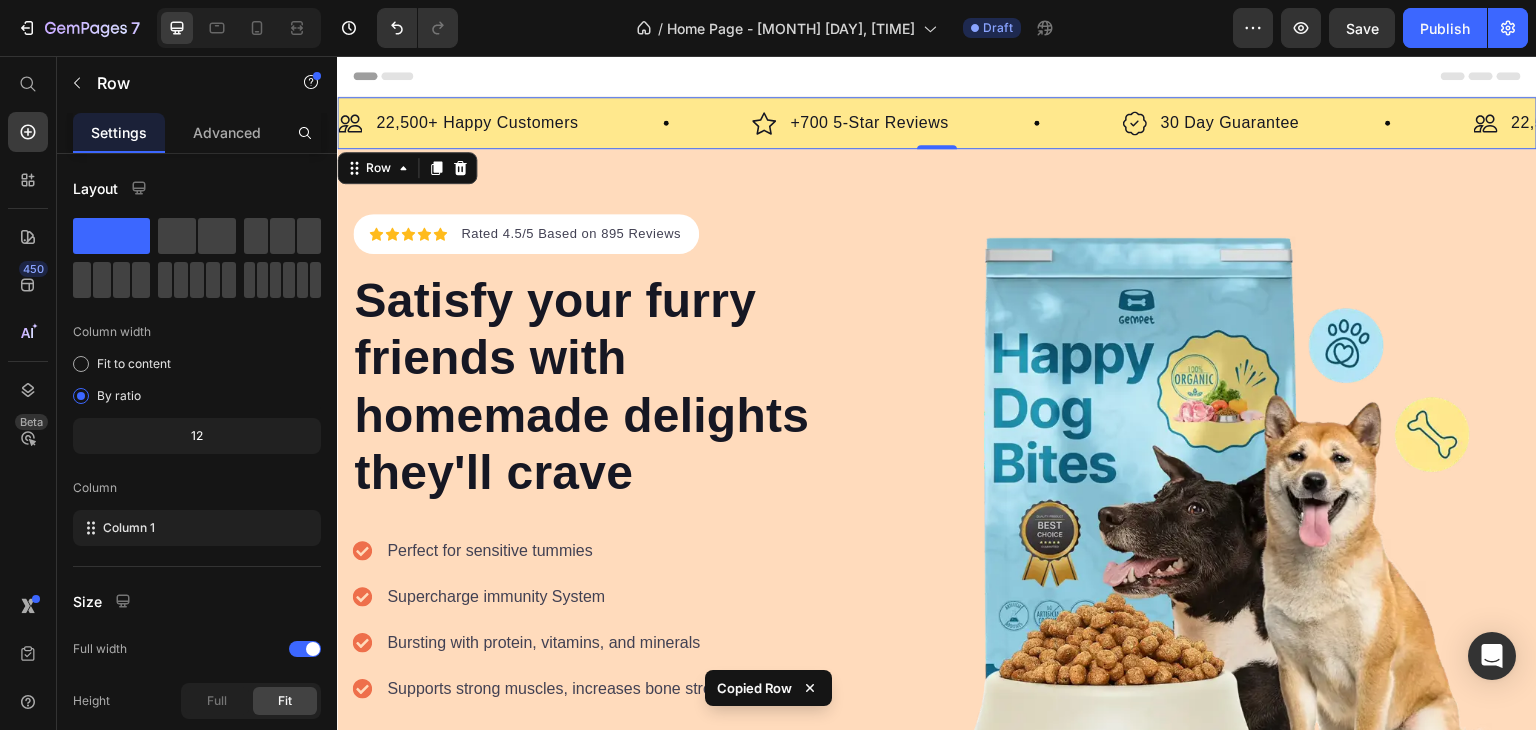 click on "Image 22,500+ Happy Customers Text Block Row
Image +700 5-Star Reviews Text Block Row
Image 30 Day Guarantee Text Block Row
Image 22,500+ Happy Customers Text Block Row
Image +700 5-Star Reviews Text Block Row
Image 30 Day Guarantee Text Block Row
Image 22,500+ Happy Customers Text Block Row
Image +700 5-Star Reviews Text Block Row
Image 30 Day Guarantee Text Block Row
Image 22,500+ Happy Customers Text Block Row
Image +700 5-Star Reviews Text Block Row
Image 30 Day Guarantee Text Block Row
Image 22,500+ Happy Customers Text Block Row
Image +700 5-Star Reviews Text Block Row
Image 30 Day Guarantee Text Block Row
Image 22,500+ Happy Customers Text Block Row
Image +700 5-Star Reviews Text Block Row
Image 30 Day Guarantee Text Block Row Marquee" at bounding box center [937, 123] 